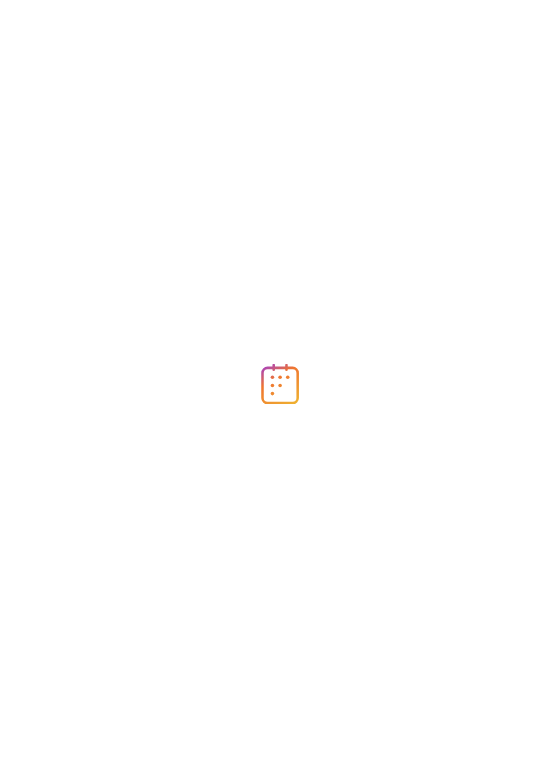 scroll, scrollTop: 0, scrollLeft: 0, axis: both 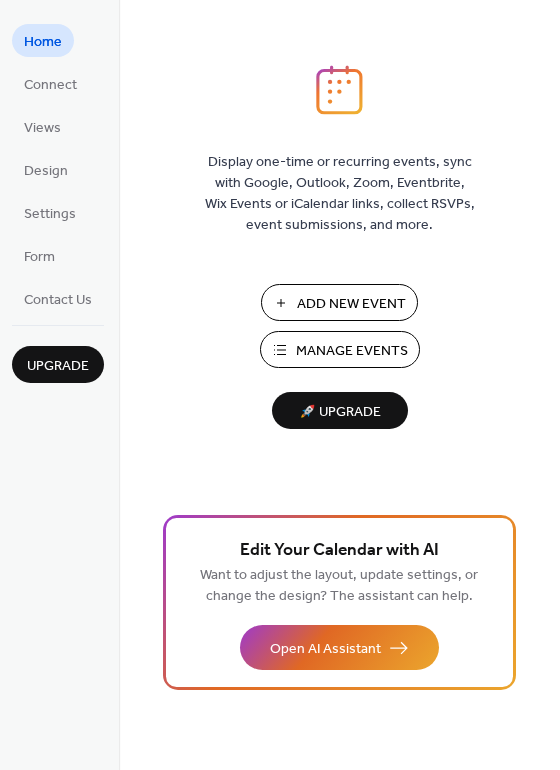click on "Manage Events" at bounding box center (352, 351) 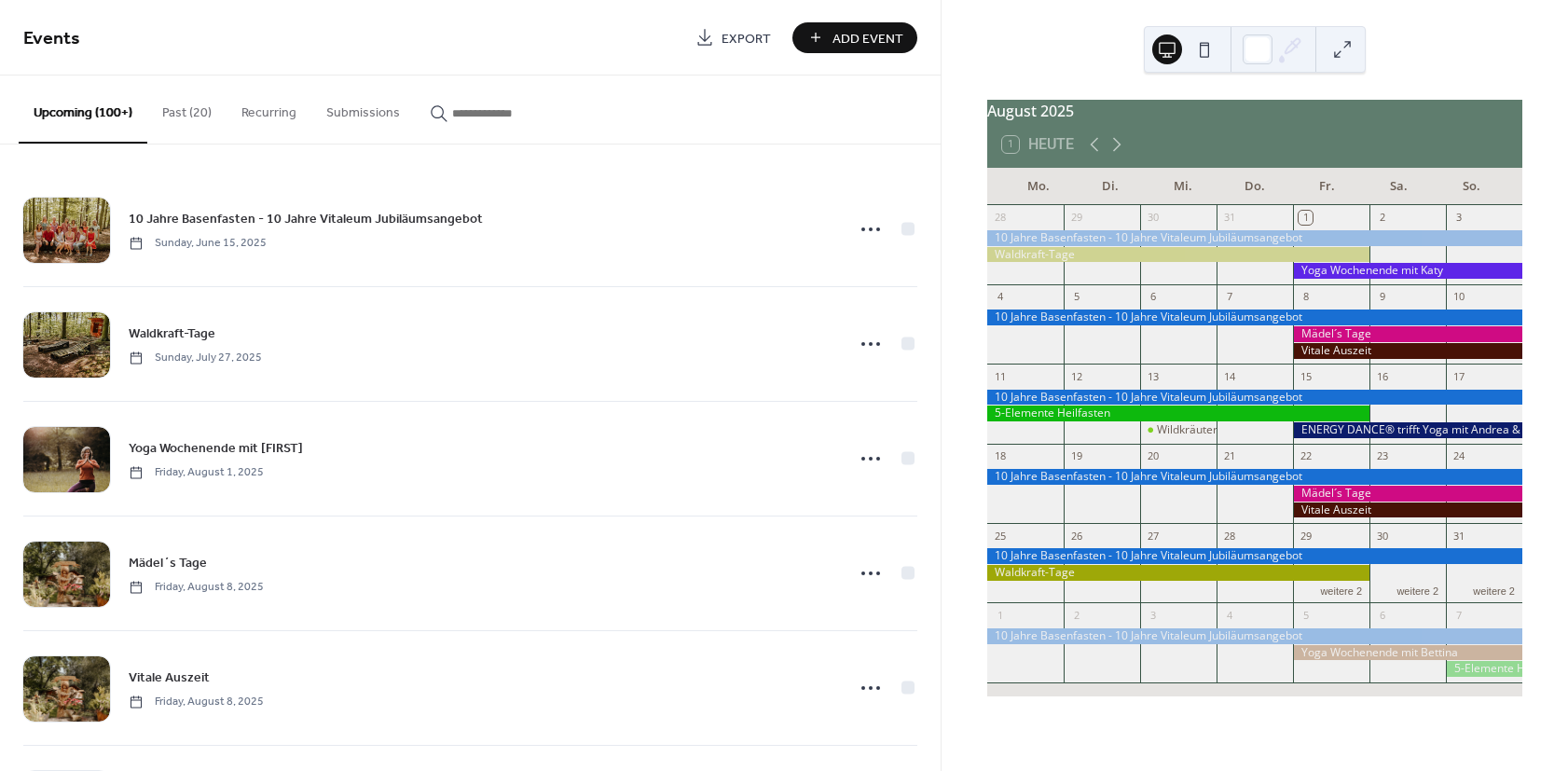 scroll, scrollTop: 0, scrollLeft: 0, axis: both 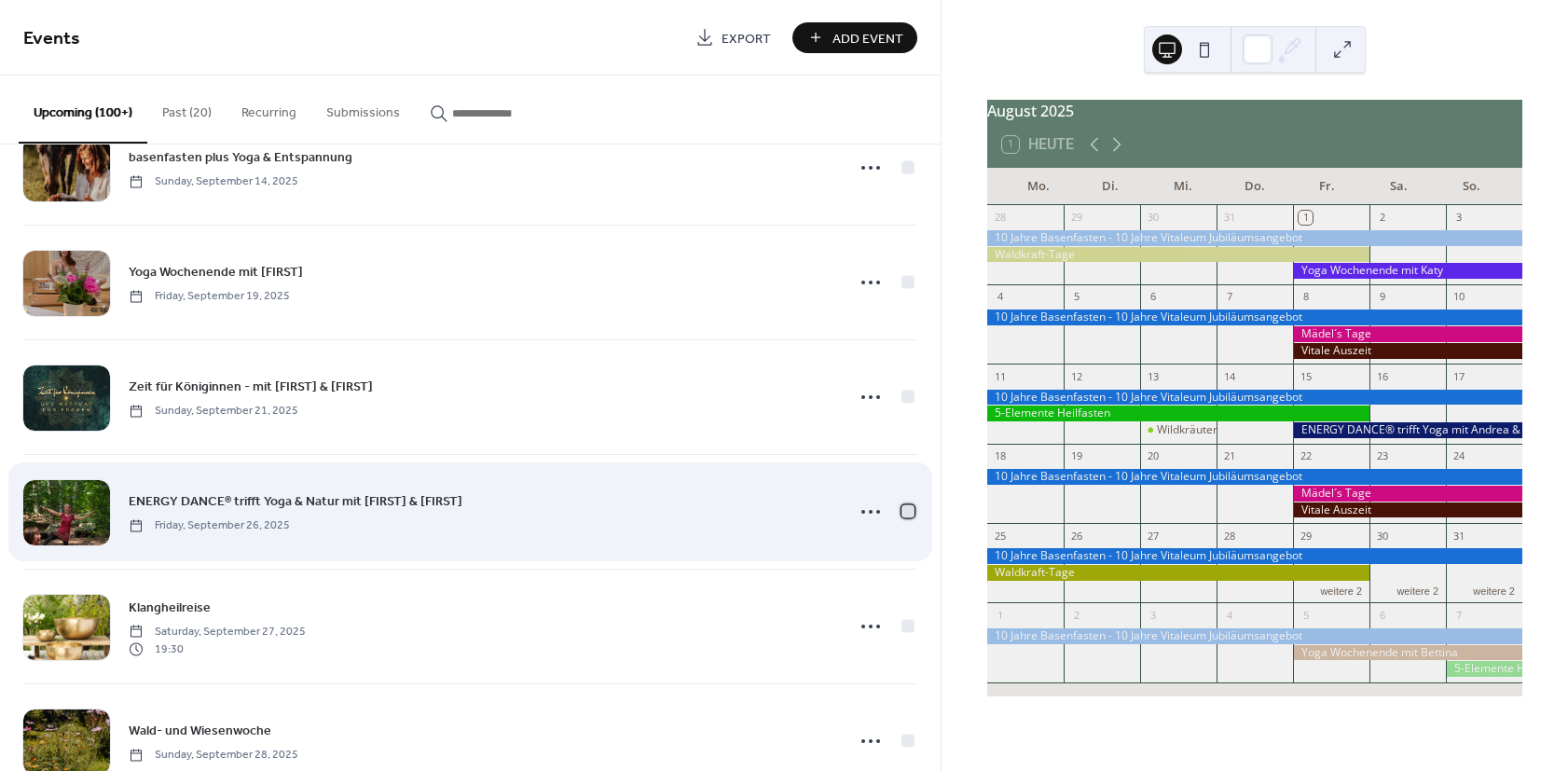 click at bounding box center (908, 511) 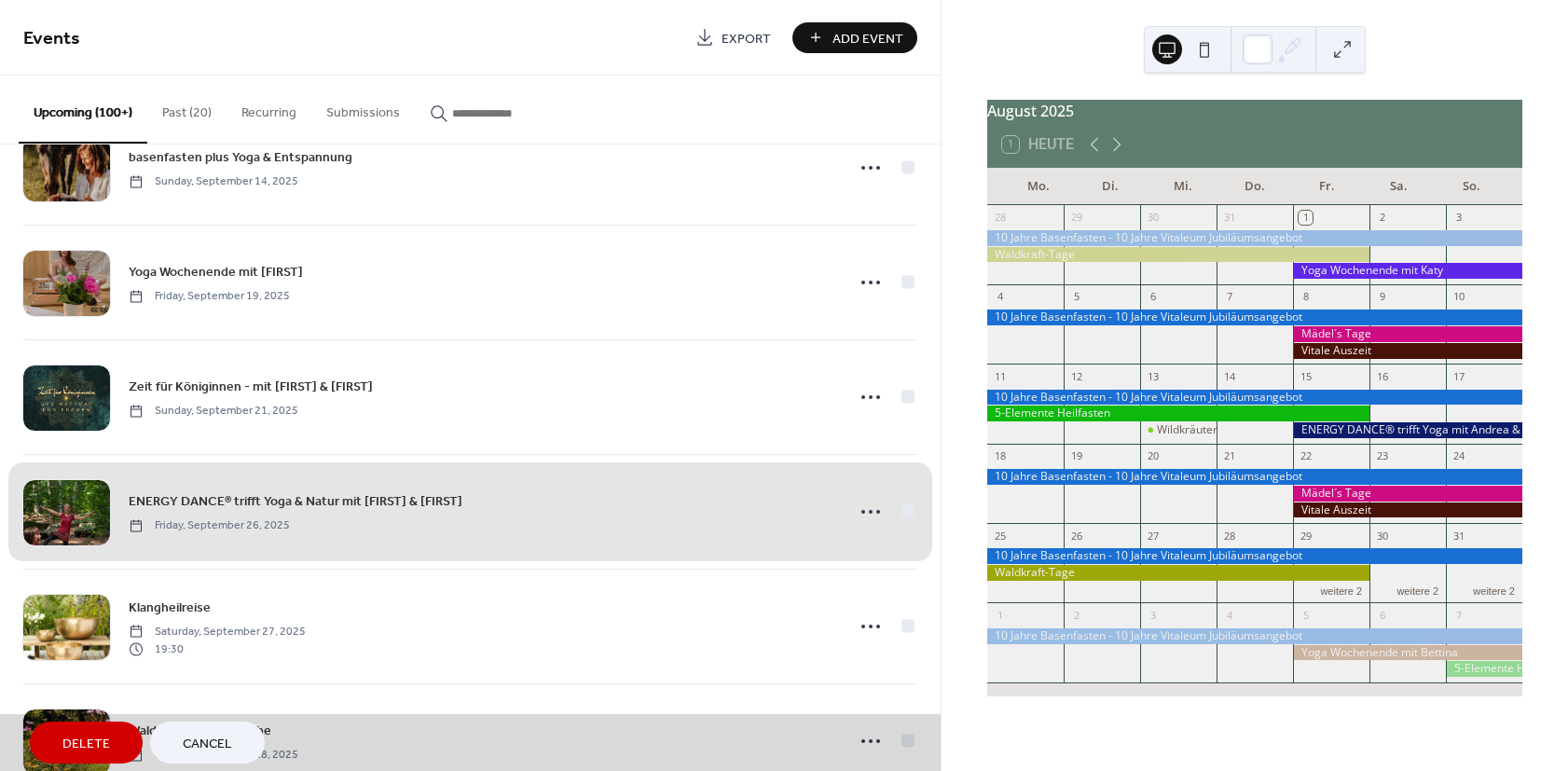click on "Delete" at bounding box center (86, 744) 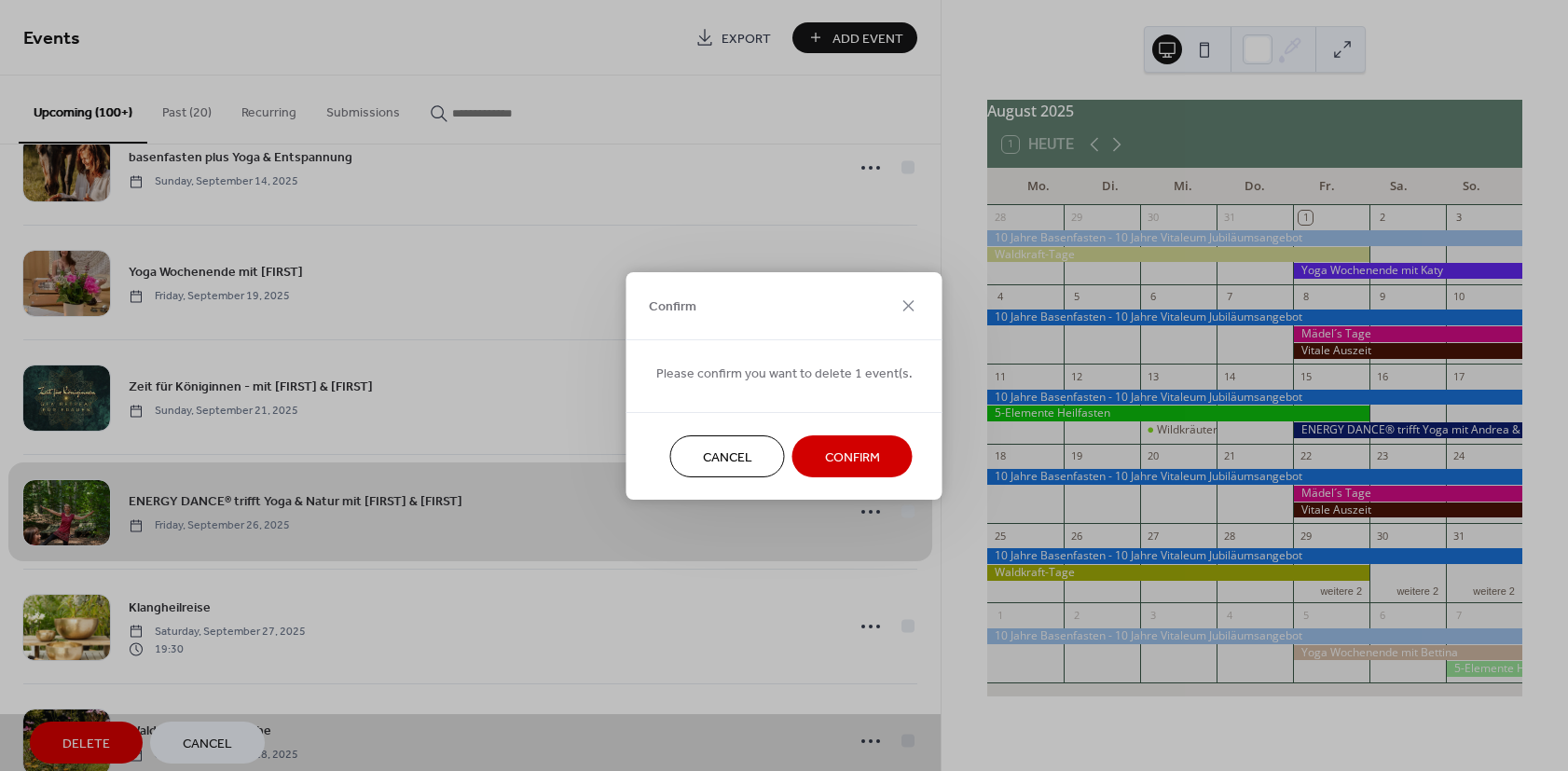 click on "Confirm" at bounding box center [852, 456] 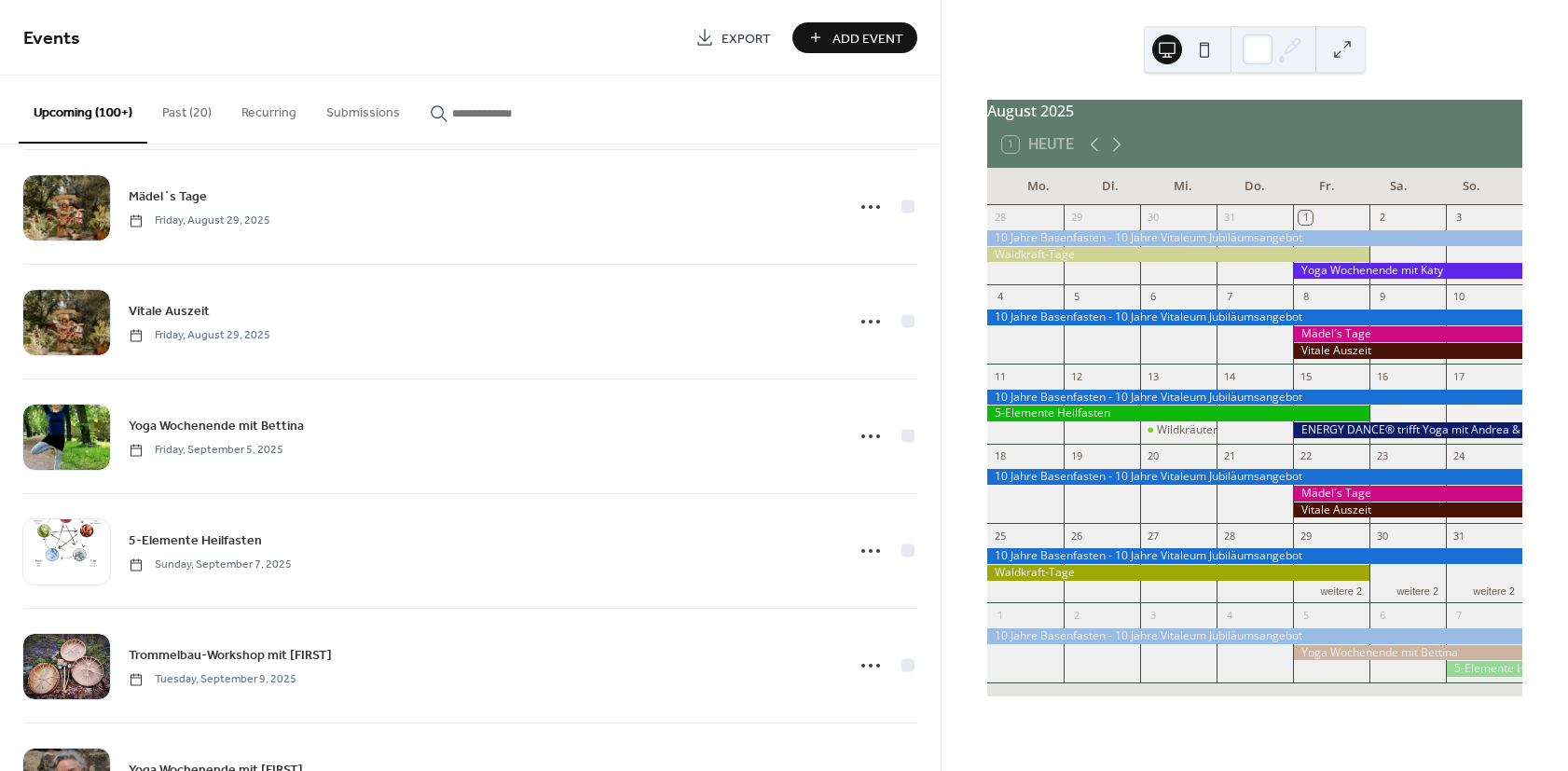 scroll, scrollTop: 1287, scrollLeft: 0, axis: vertical 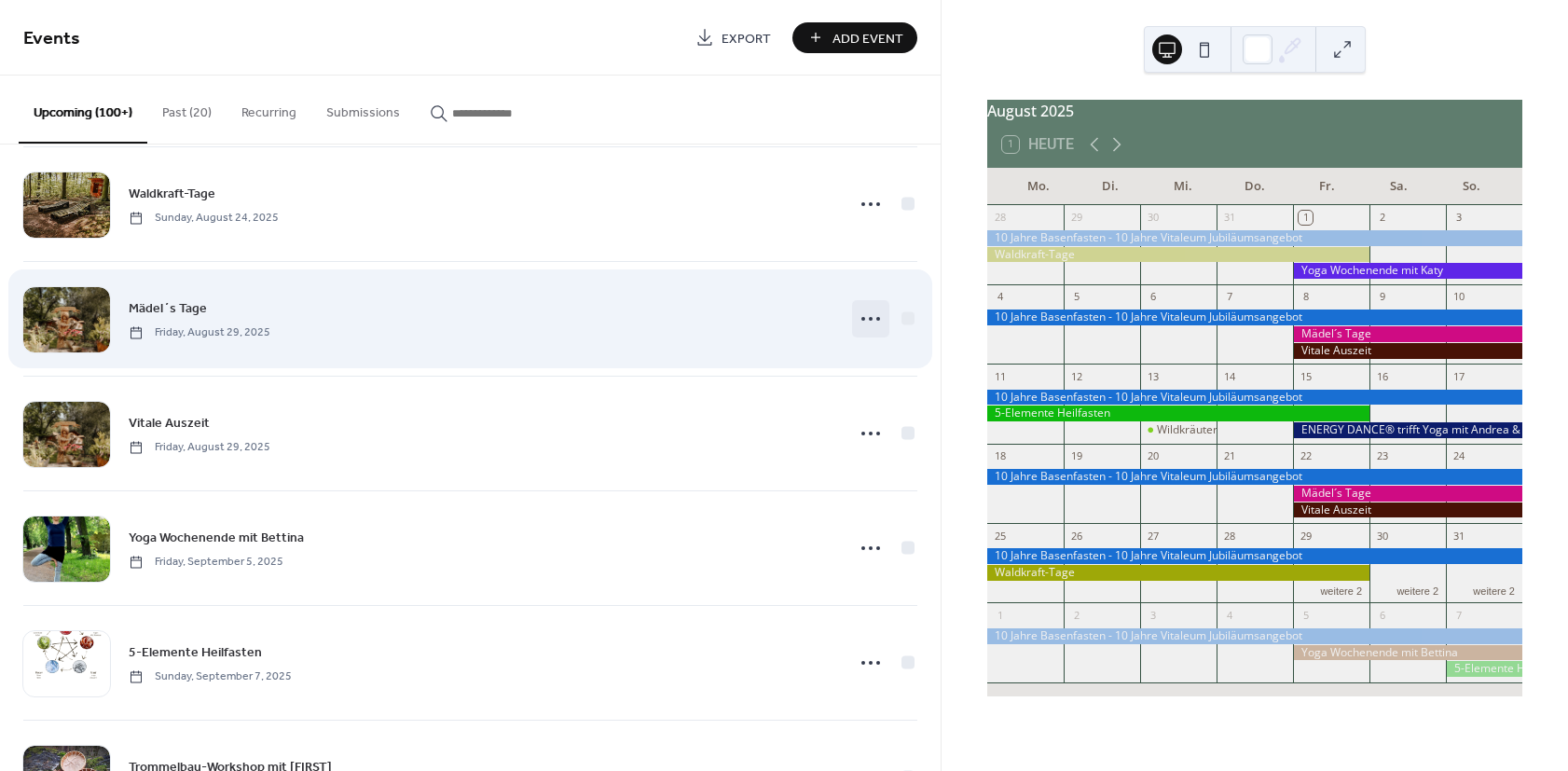 click 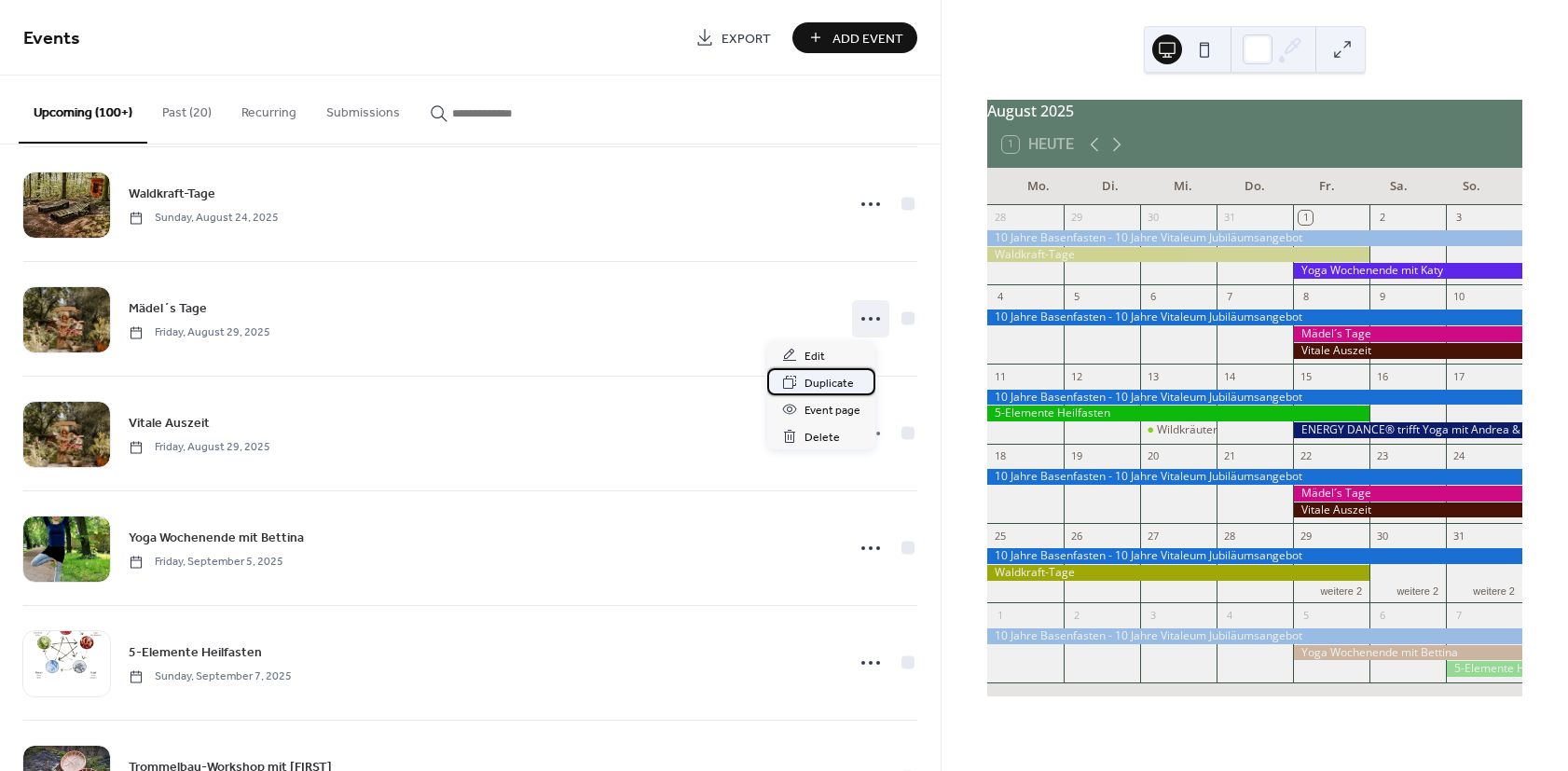click on "Duplicate" at bounding box center [829, 383] 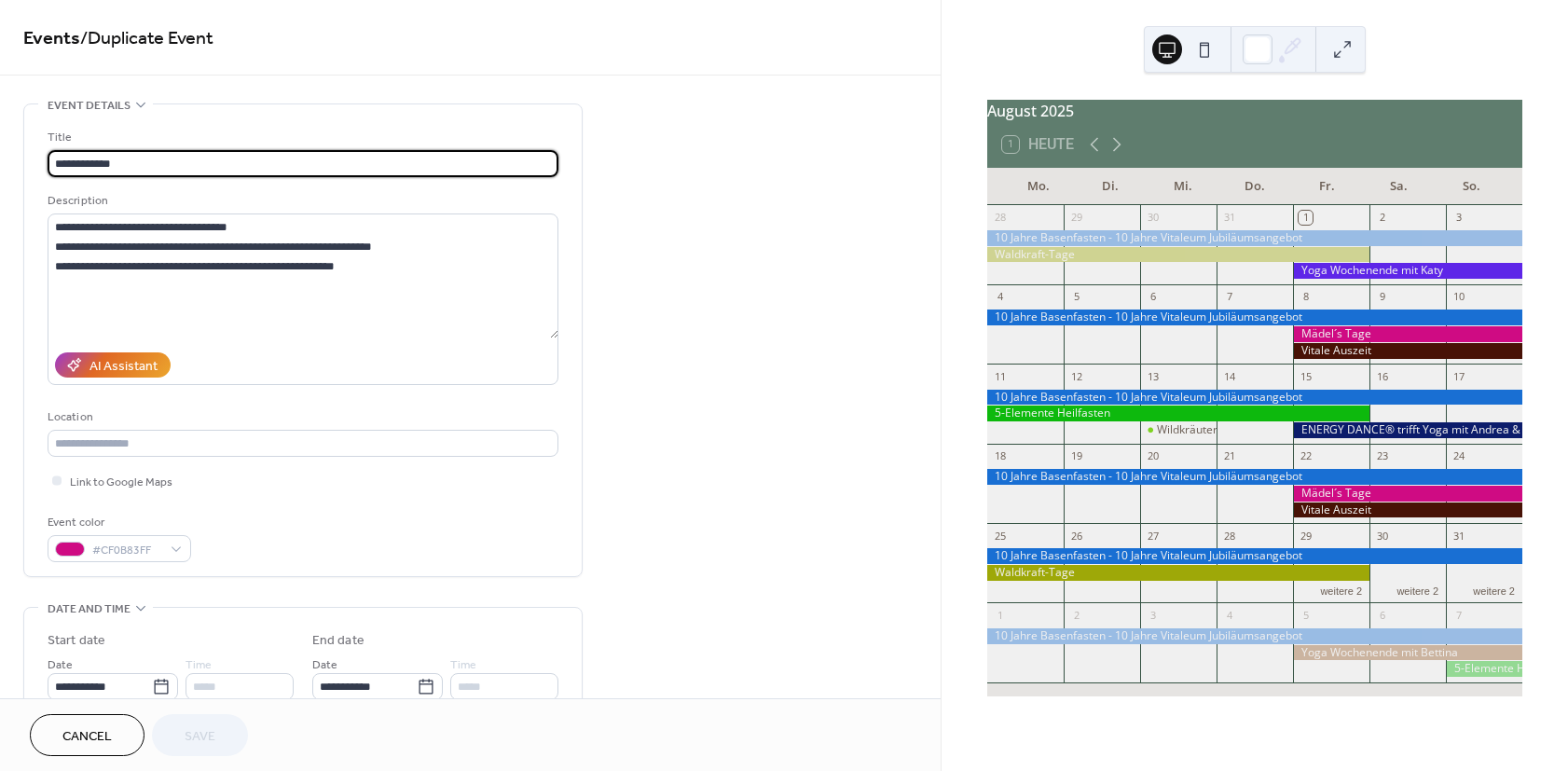 scroll, scrollTop: 224, scrollLeft: 0, axis: vertical 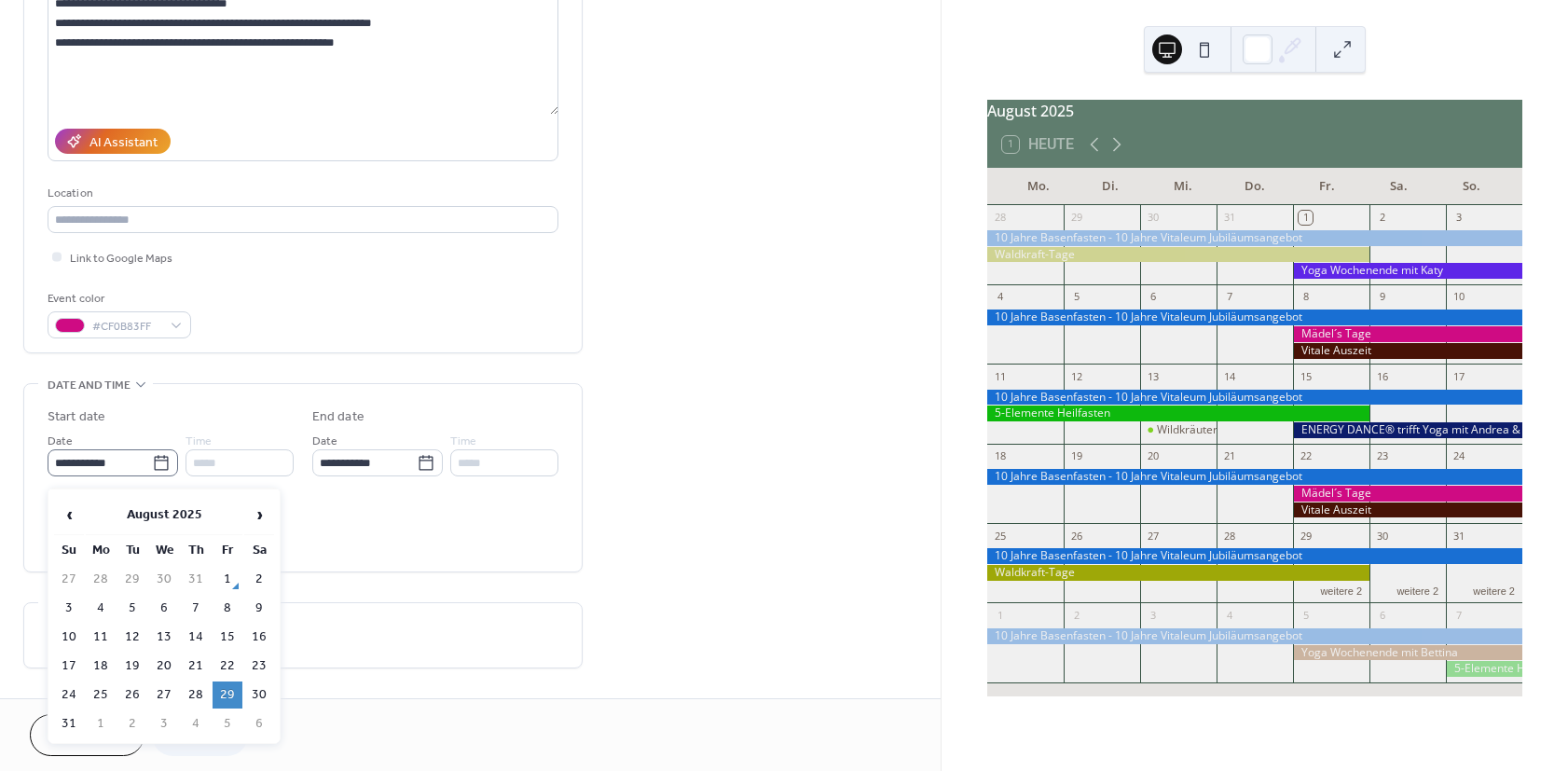 click 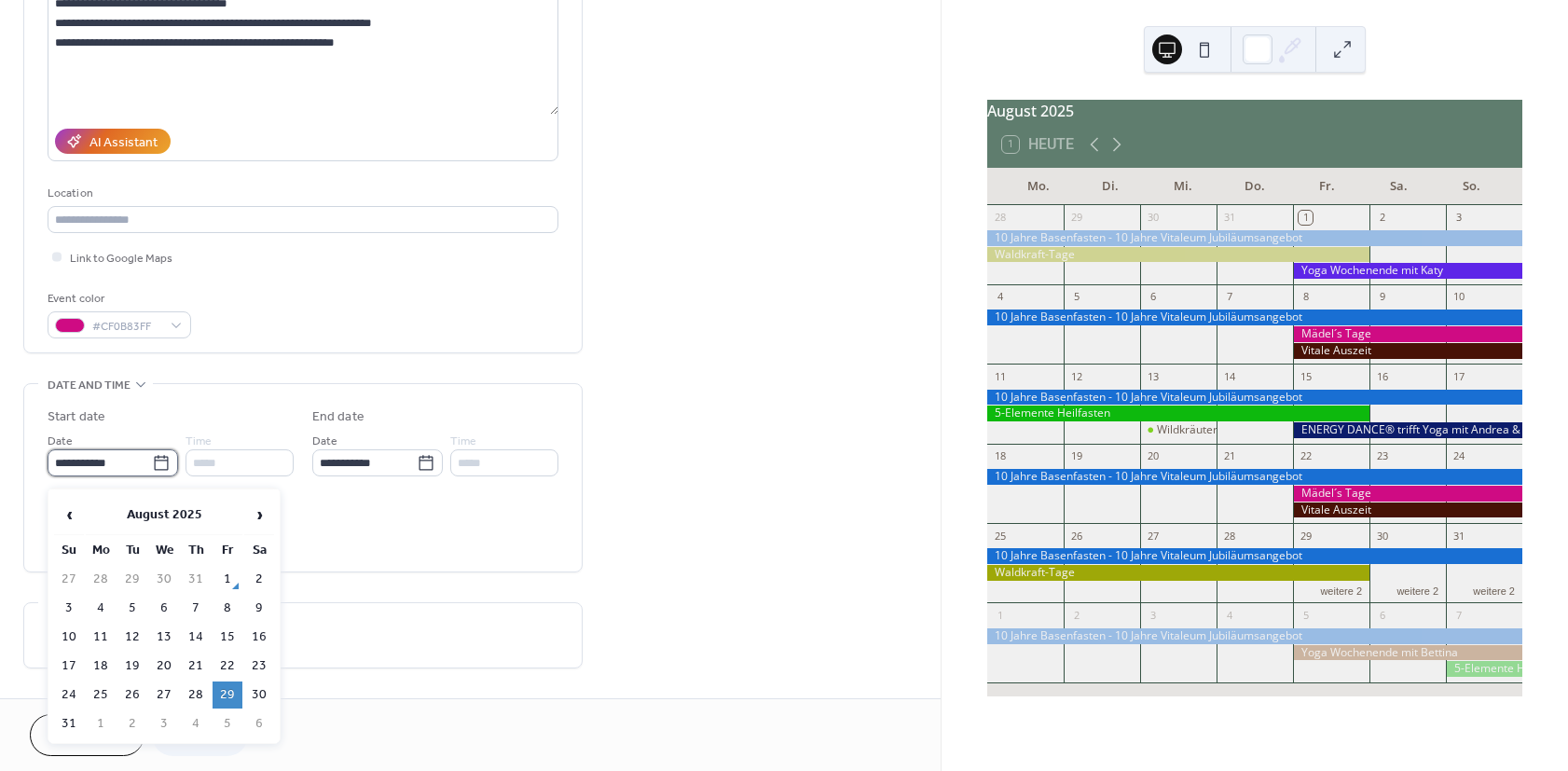 click on "**********" at bounding box center (100, 462) 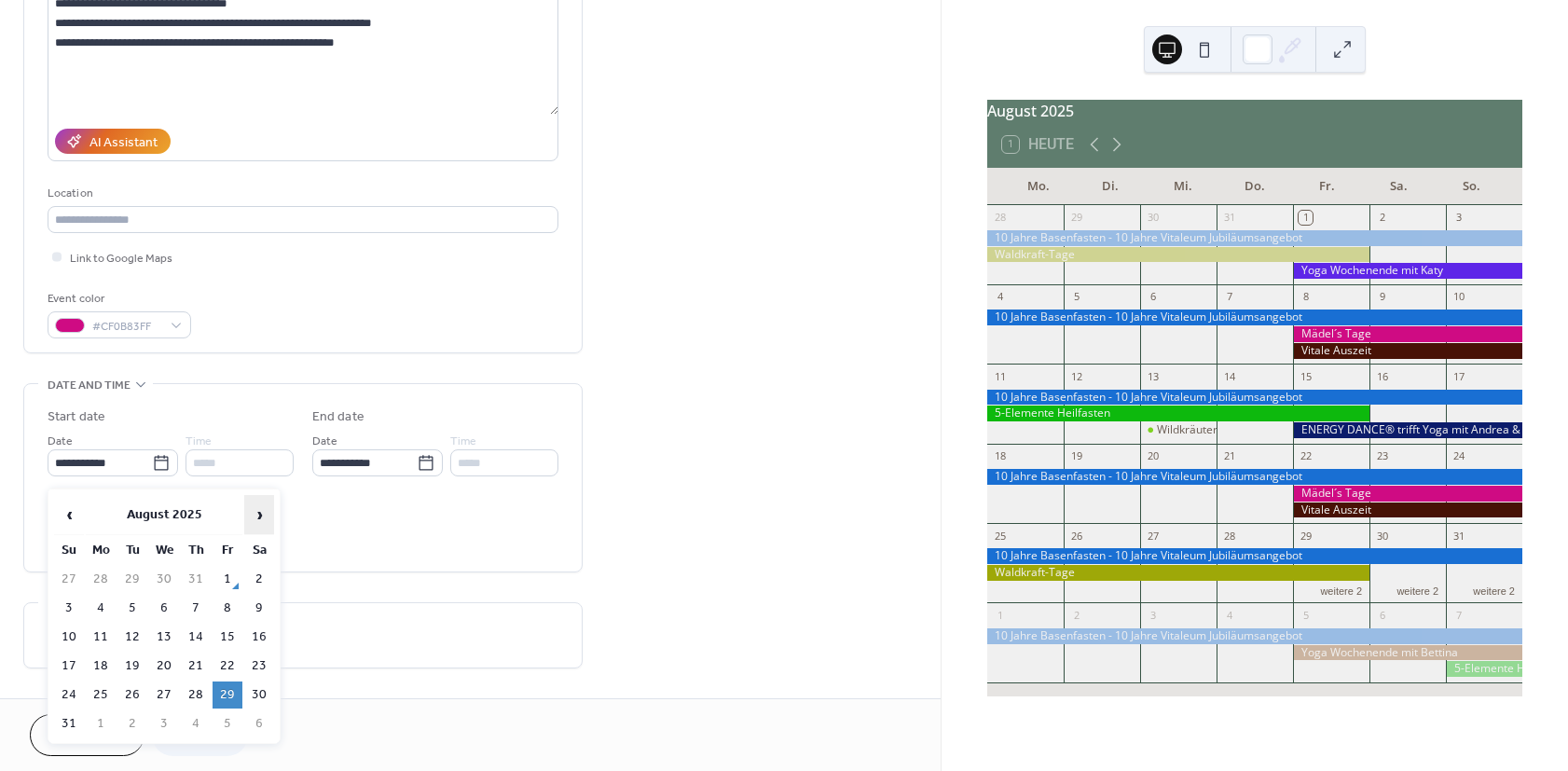 click on "›" at bounding box center (259, 515) 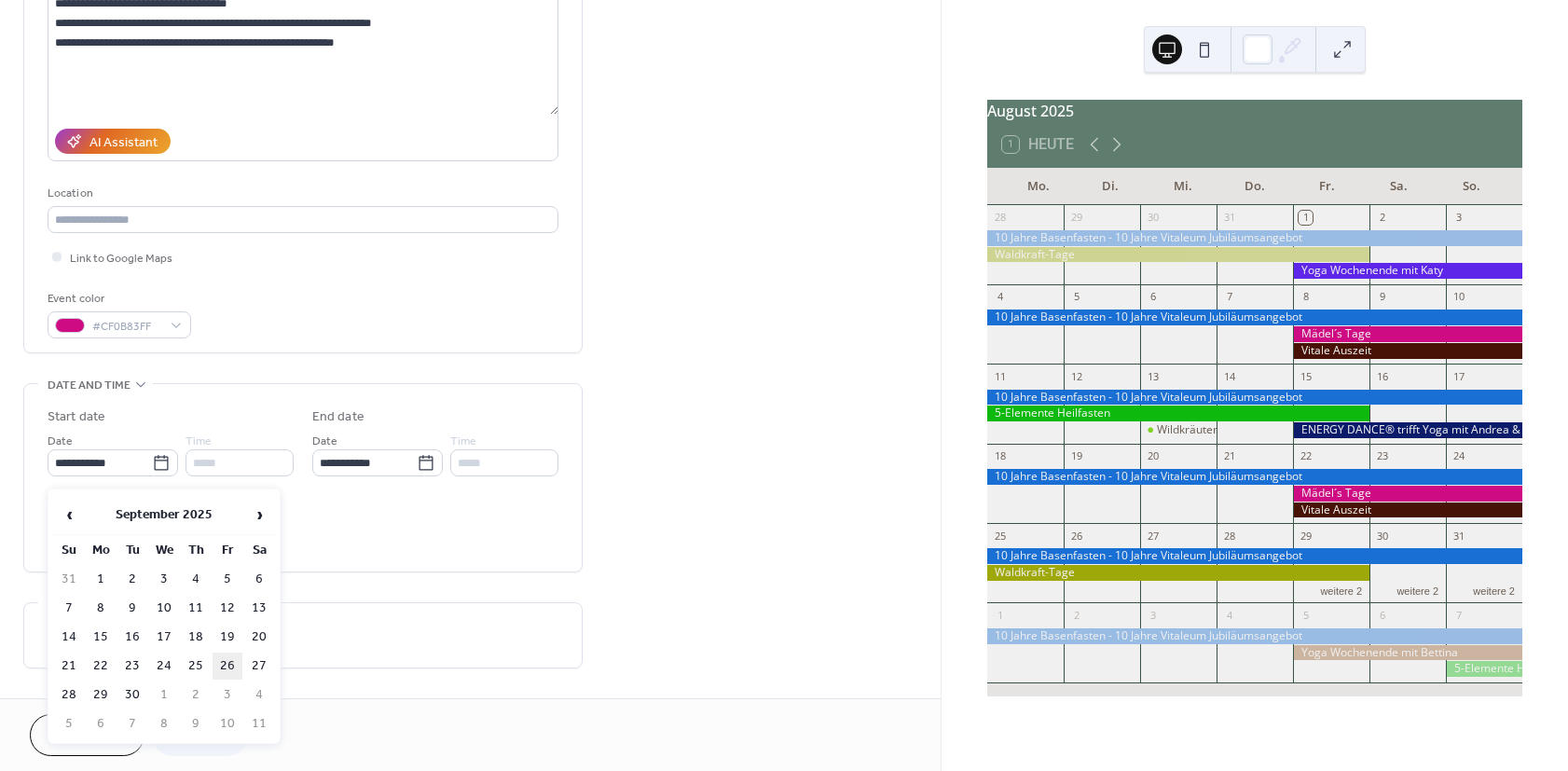 click on "26" at bounding box center [227, 666] 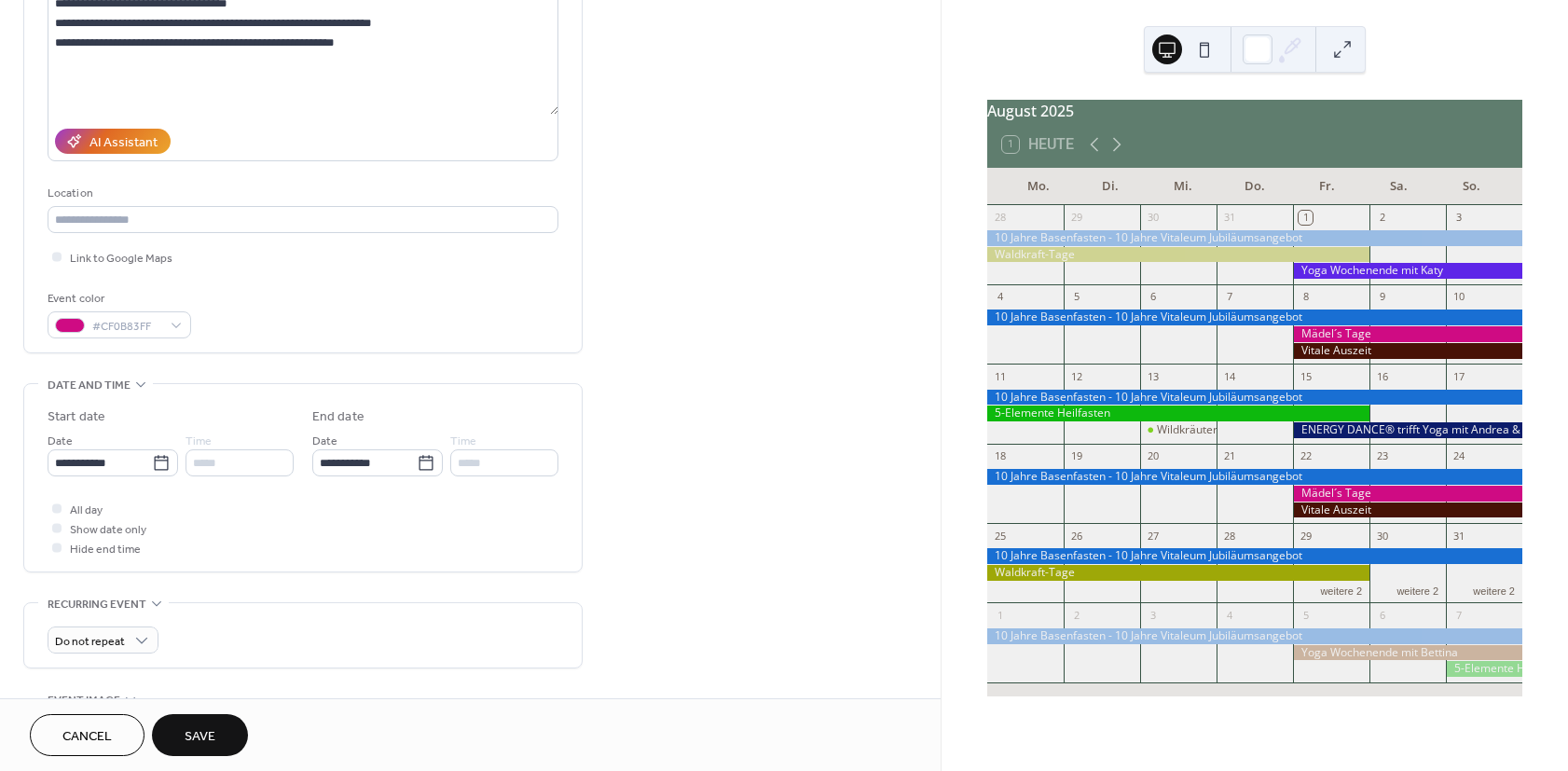 scroll, scrollTop: 503, scrollLeft: 0, axis: vertical 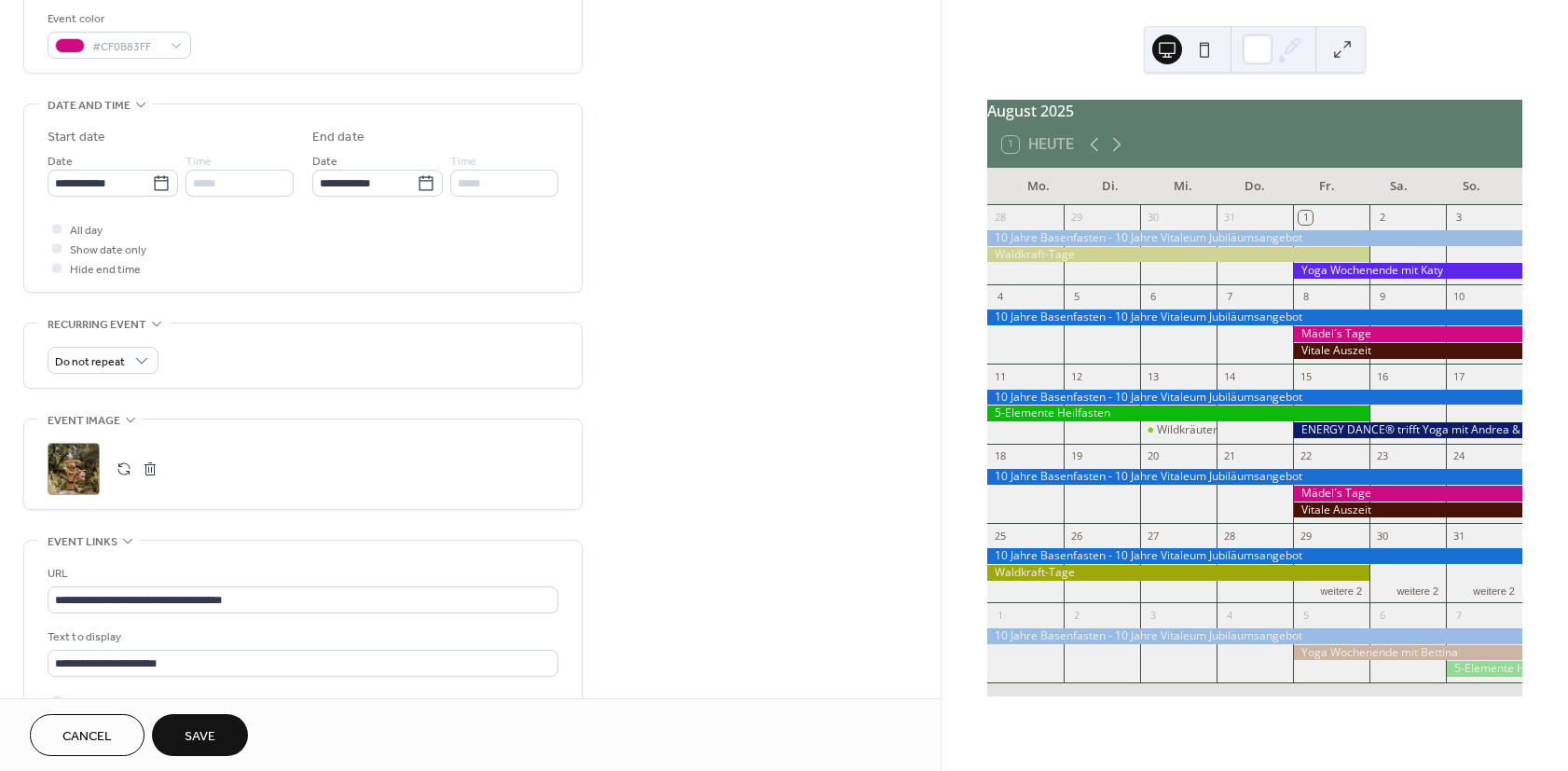 click on "Save" at bounding box center [199, 737] 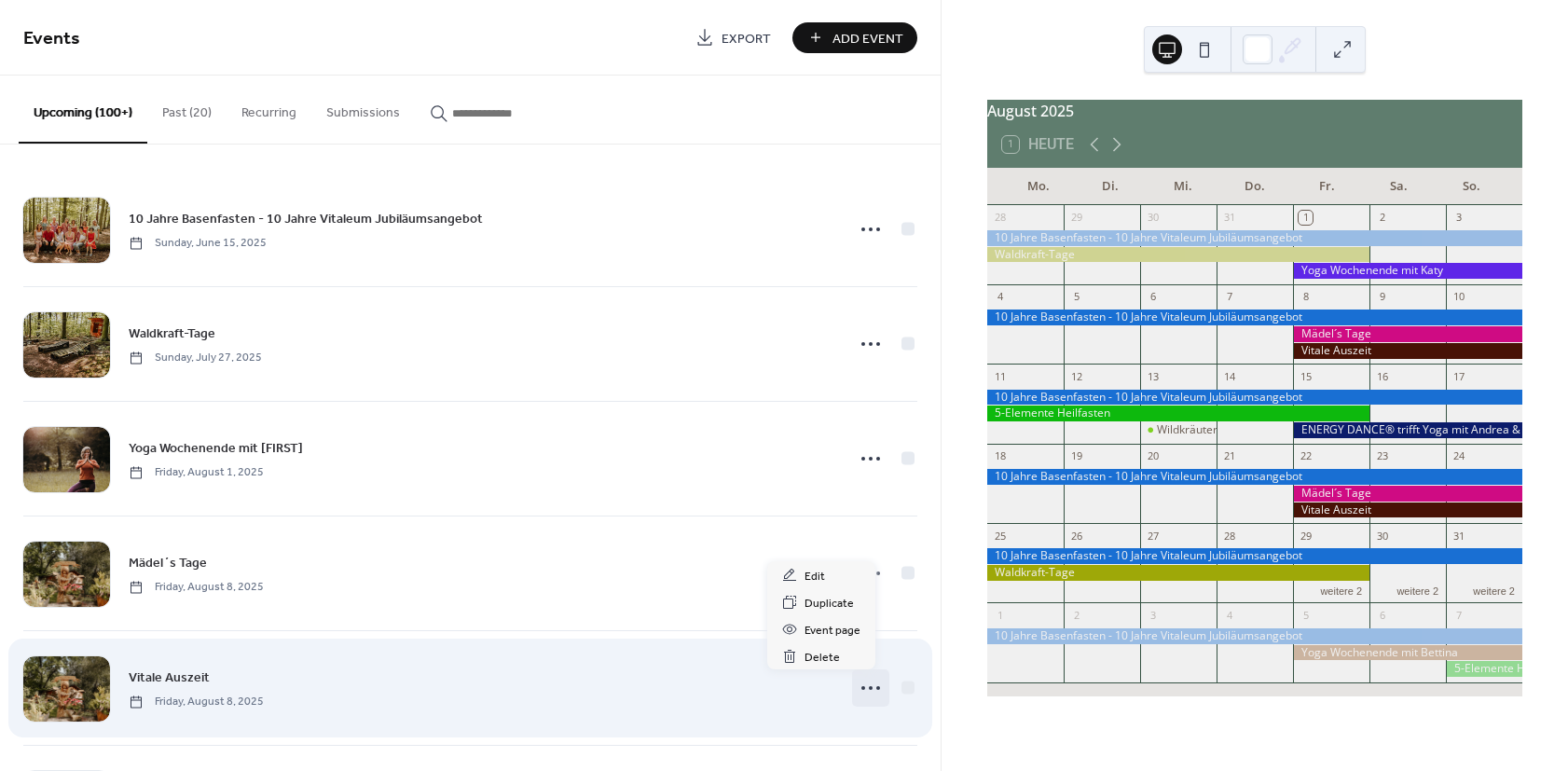 click 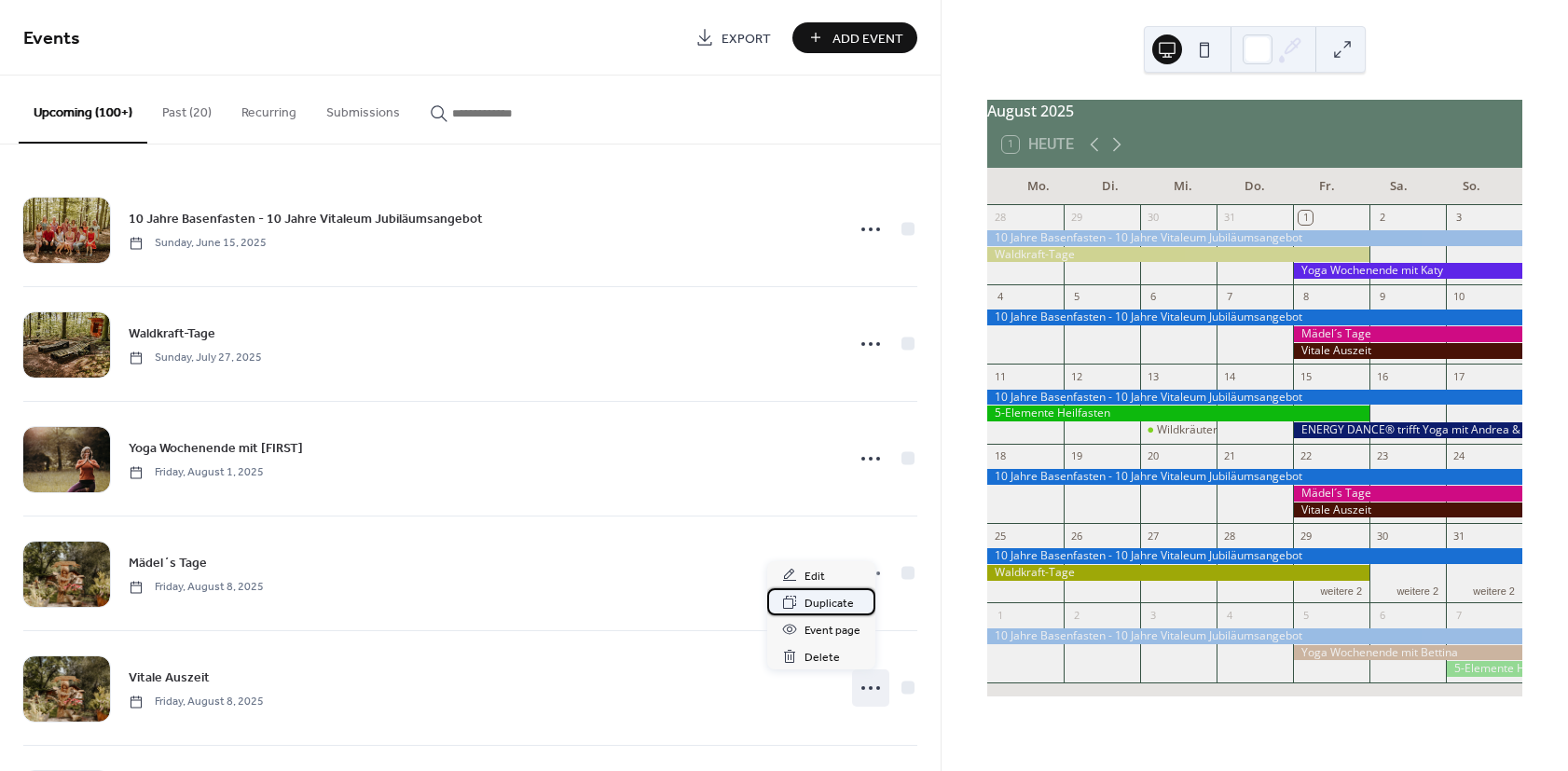 click on "Duplicate" at bounding box center [829, 603] 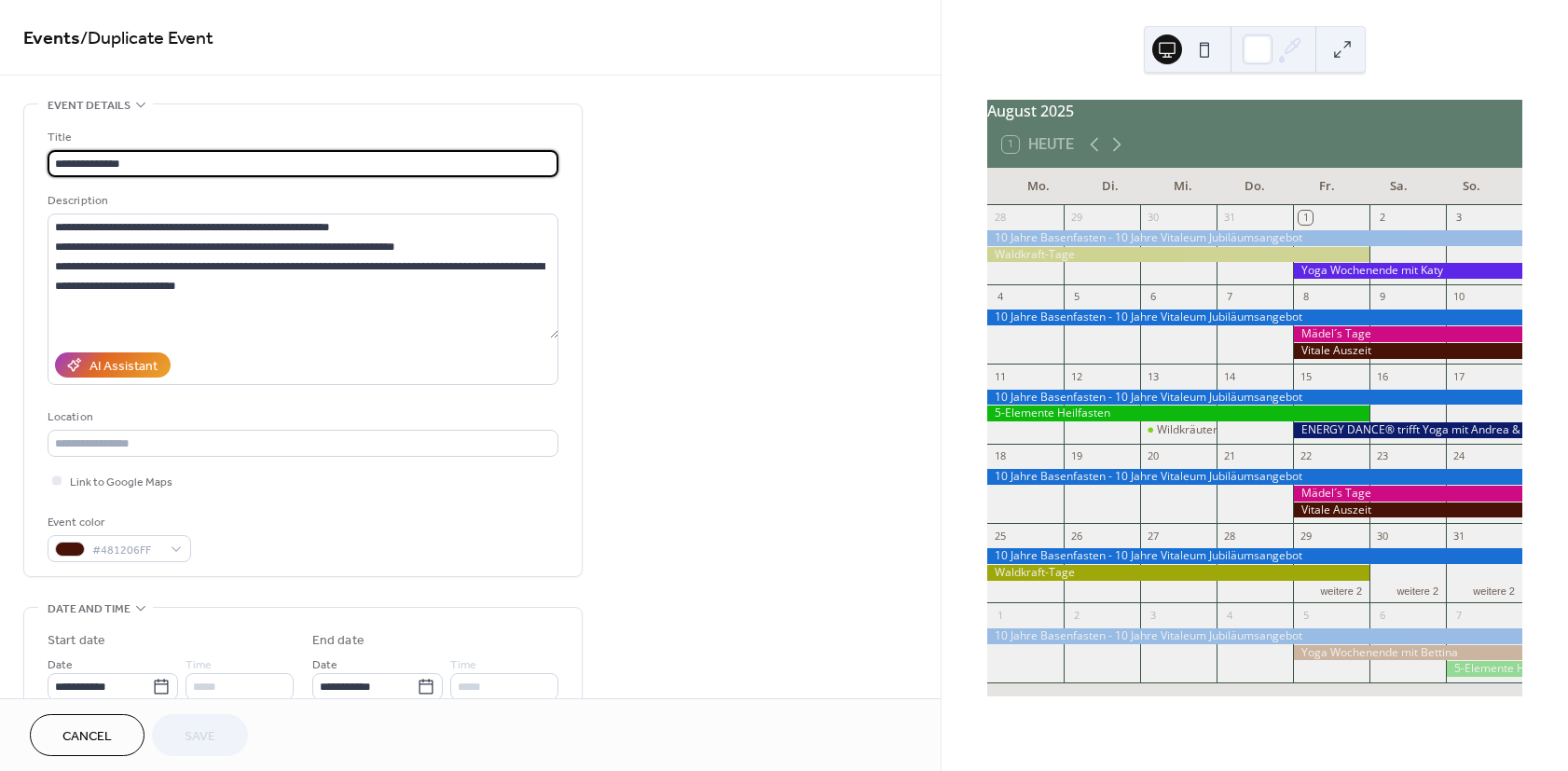 scroll, scrollTop: 168, scrollLeft: 0, axis: vertical 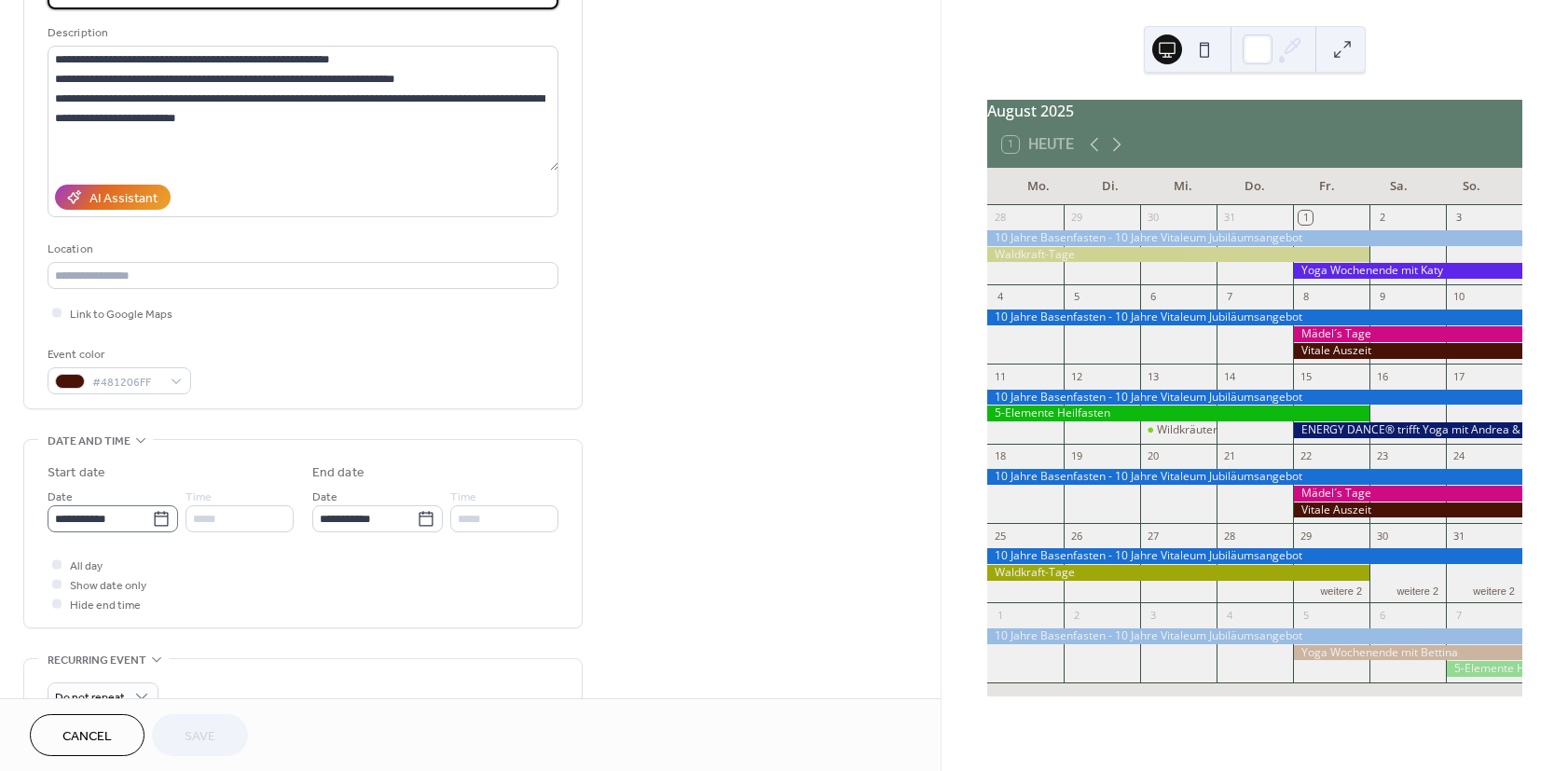 click 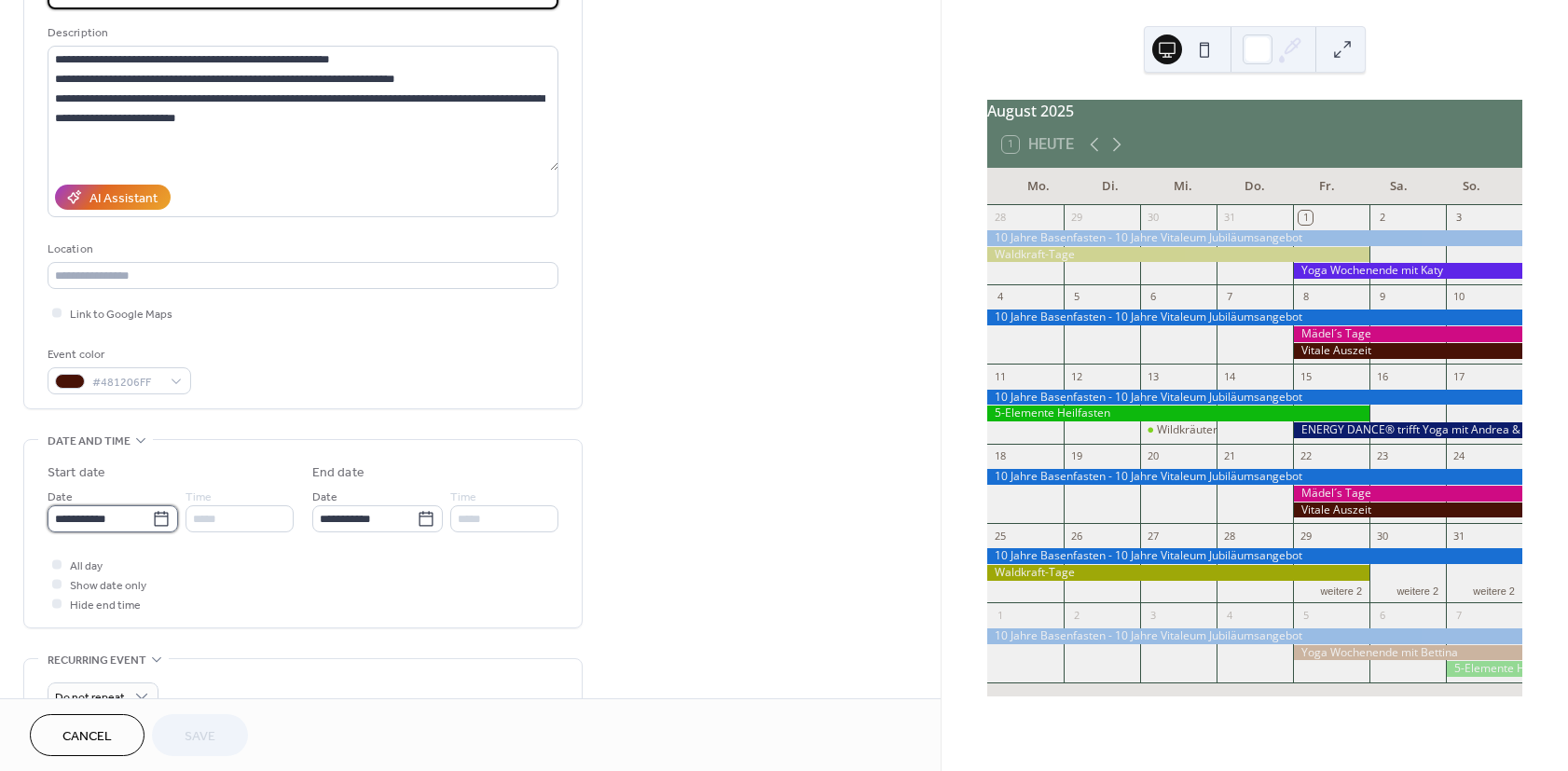 click on "**********" at bounding box center [100, 518] 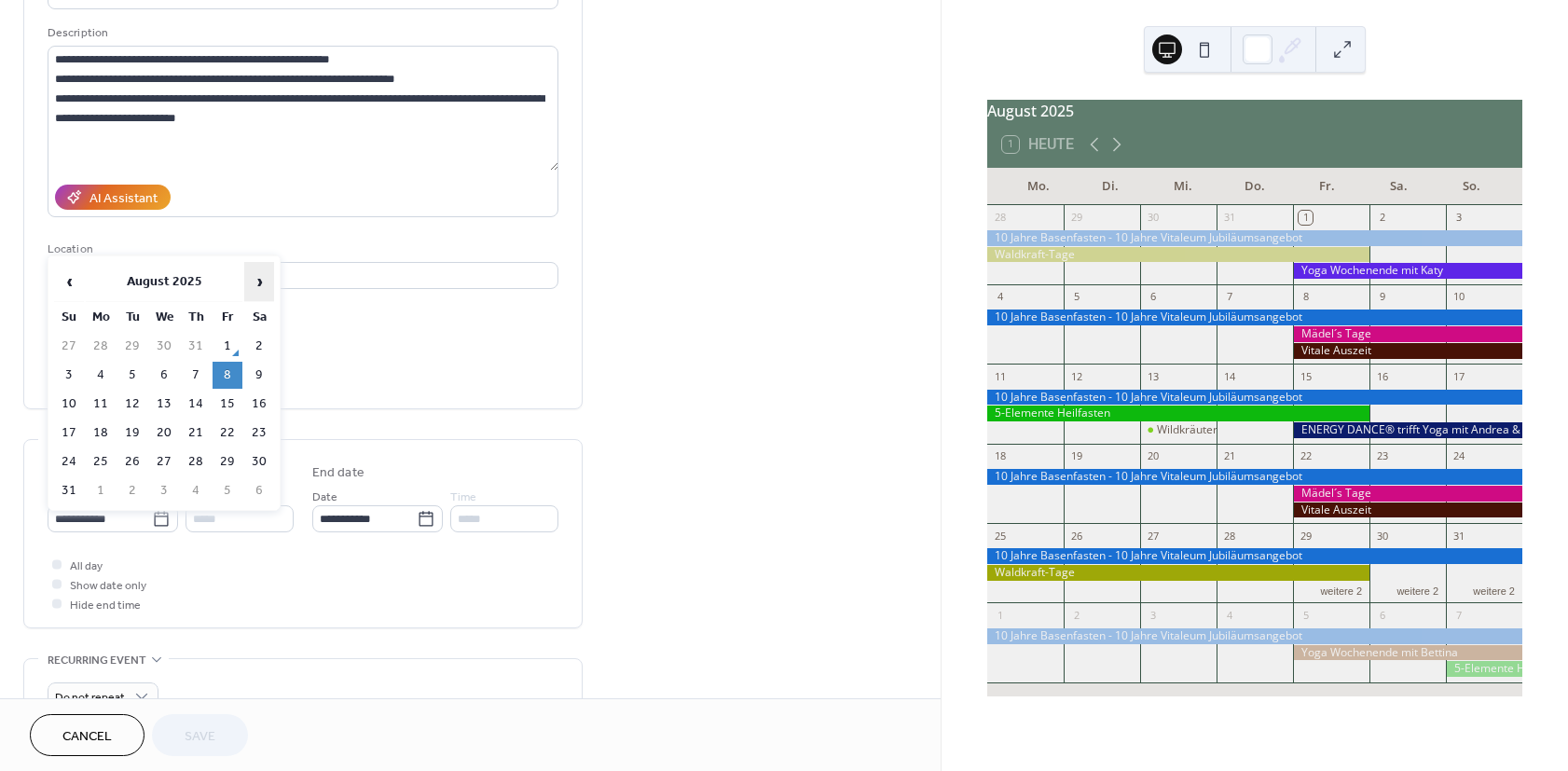 click on "›" at bounding box center [259, 282] 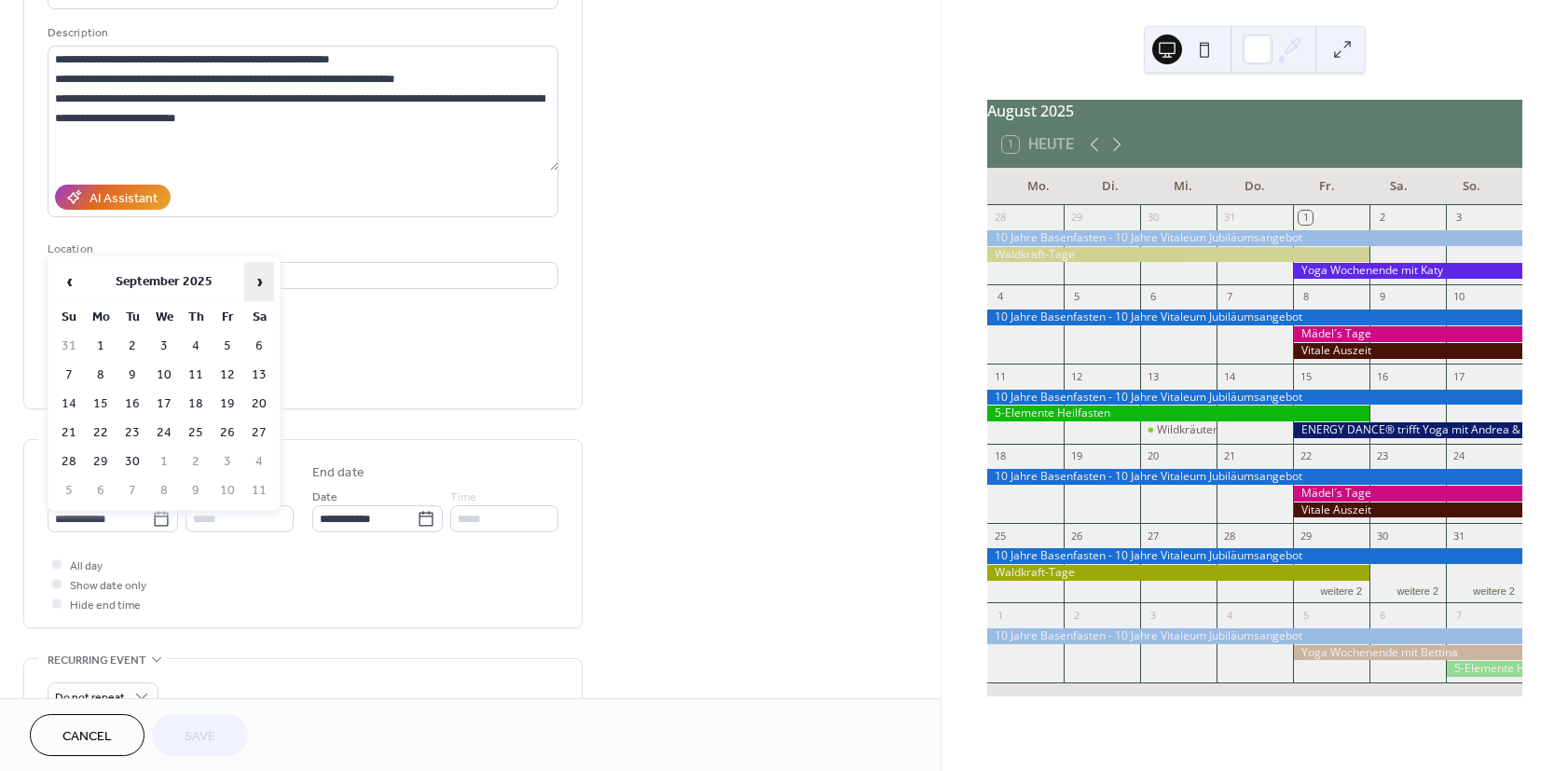 click on "›" at bounding box center [259, 282] 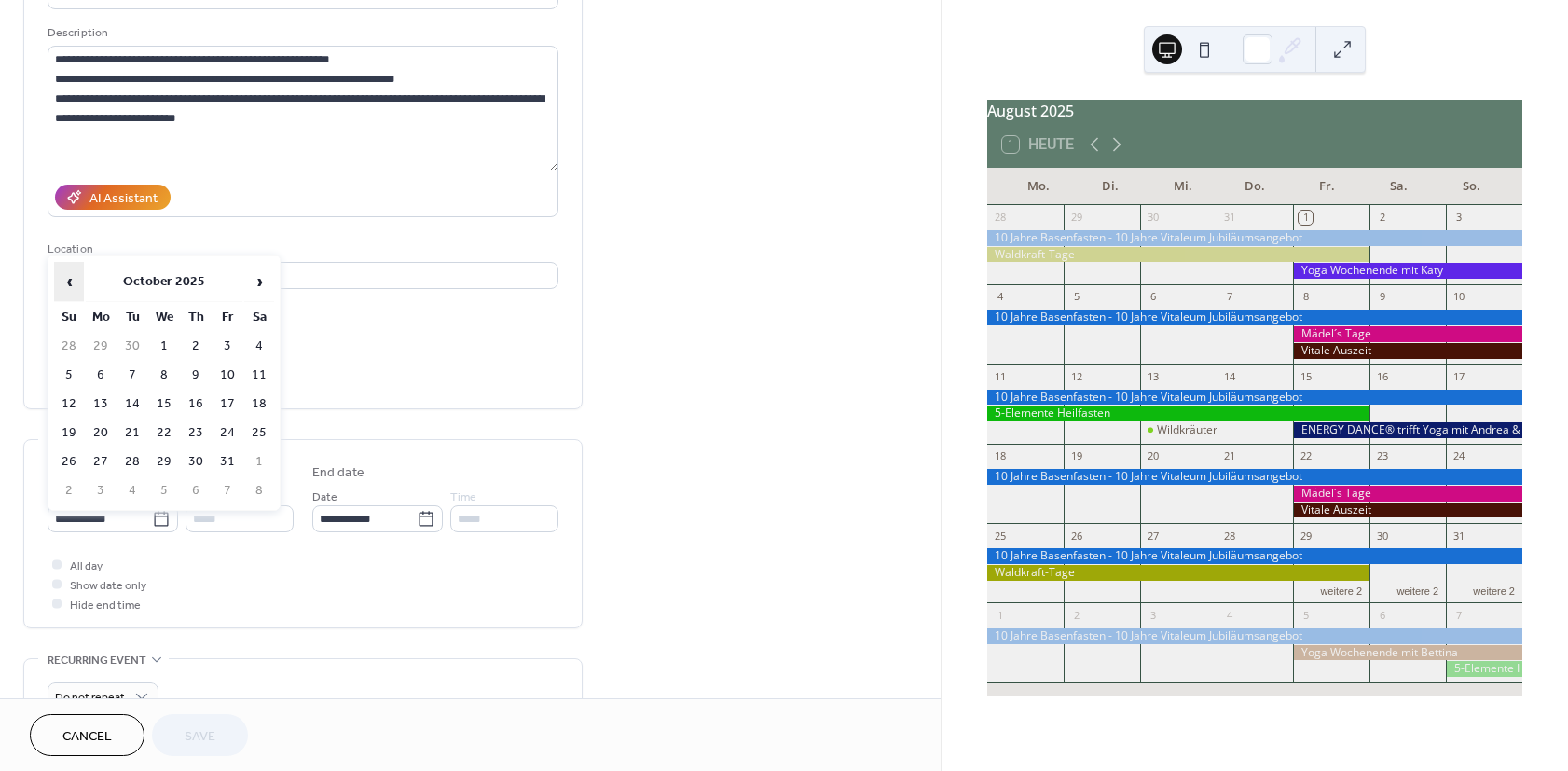 click on "‹" at bounding box center (69, 282) 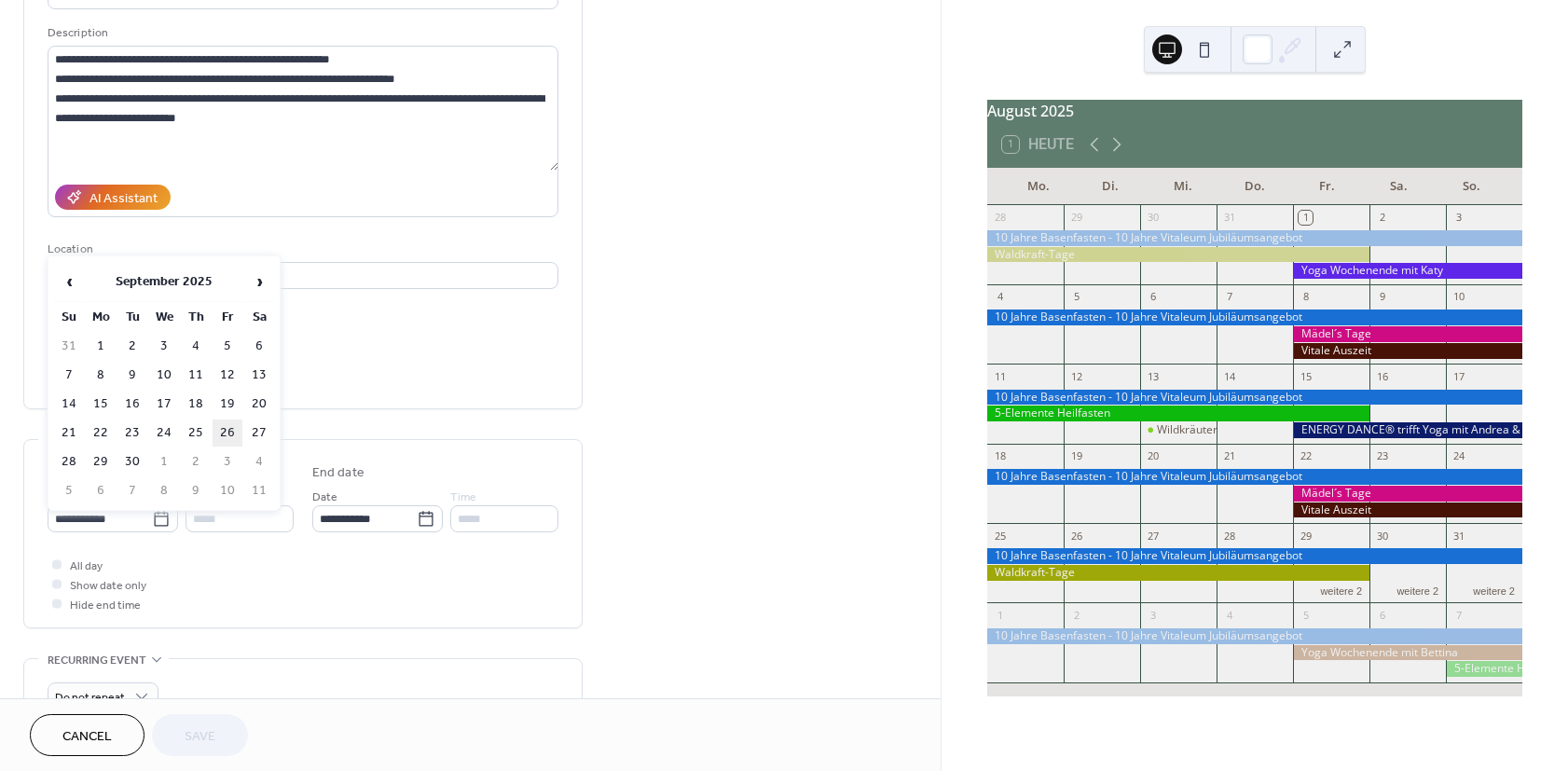 click on "26" at bounding box center (227, 433) 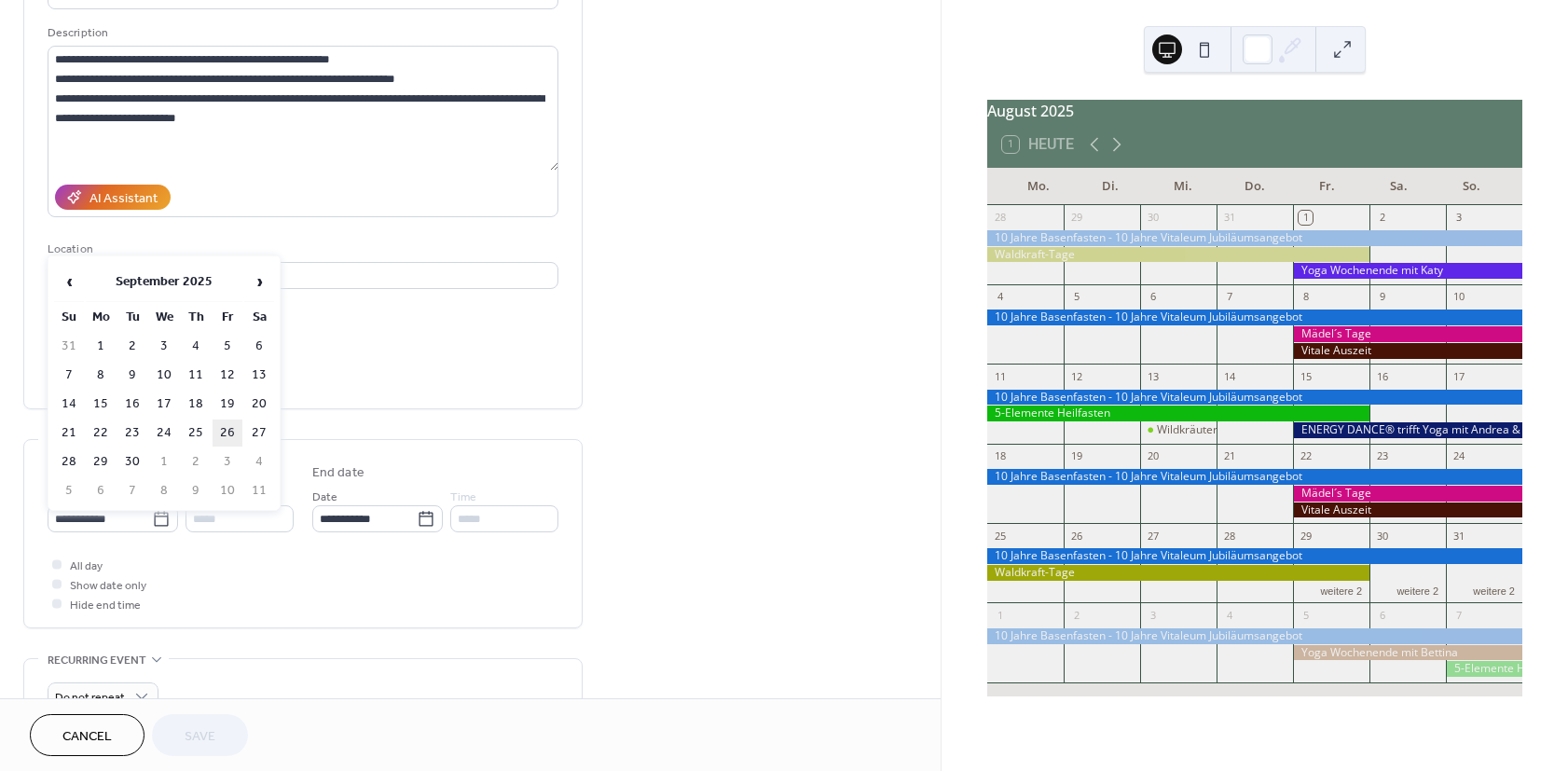 type on "**********" 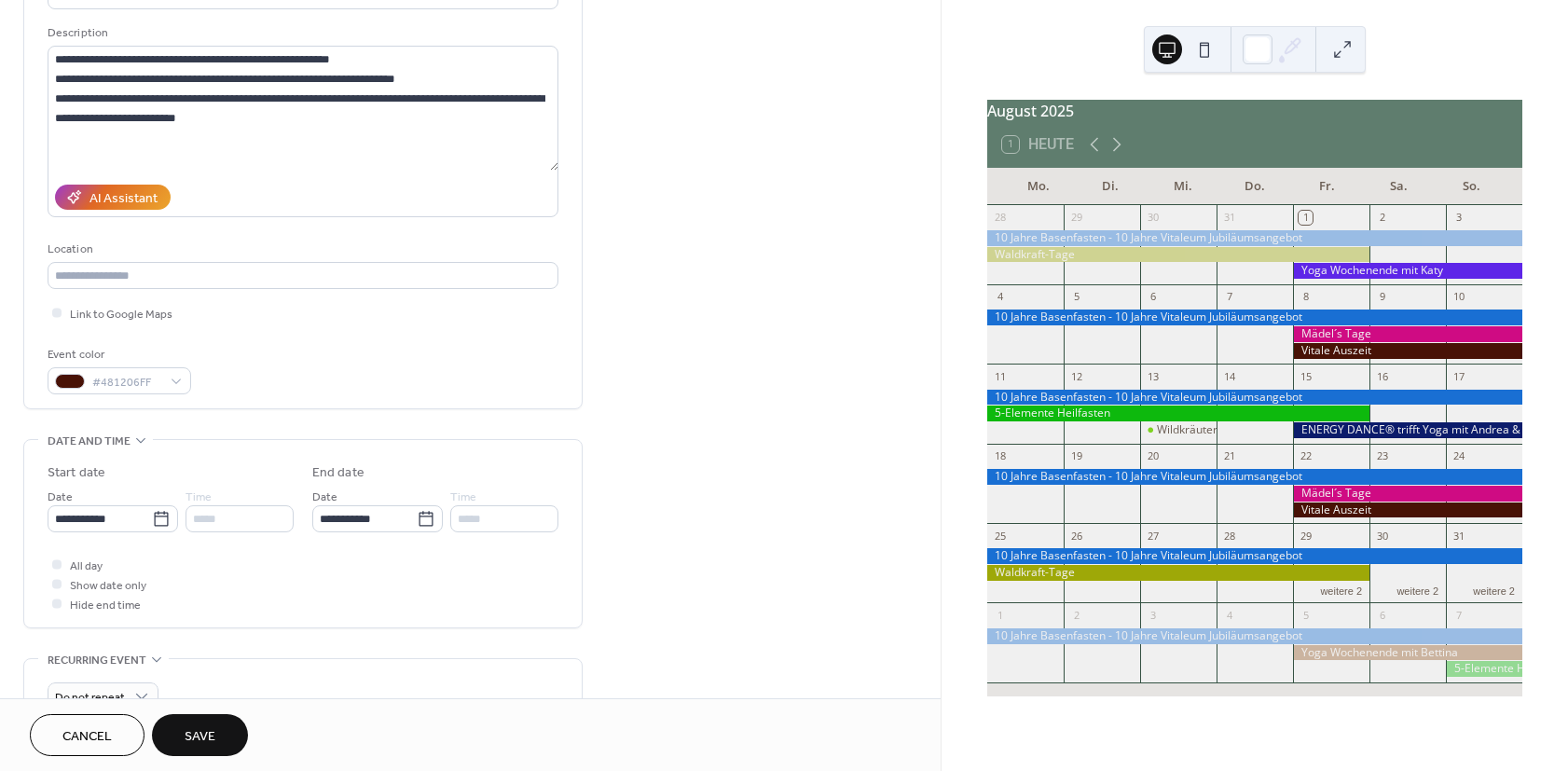 click on "Save" at bounding box center (199, 737) 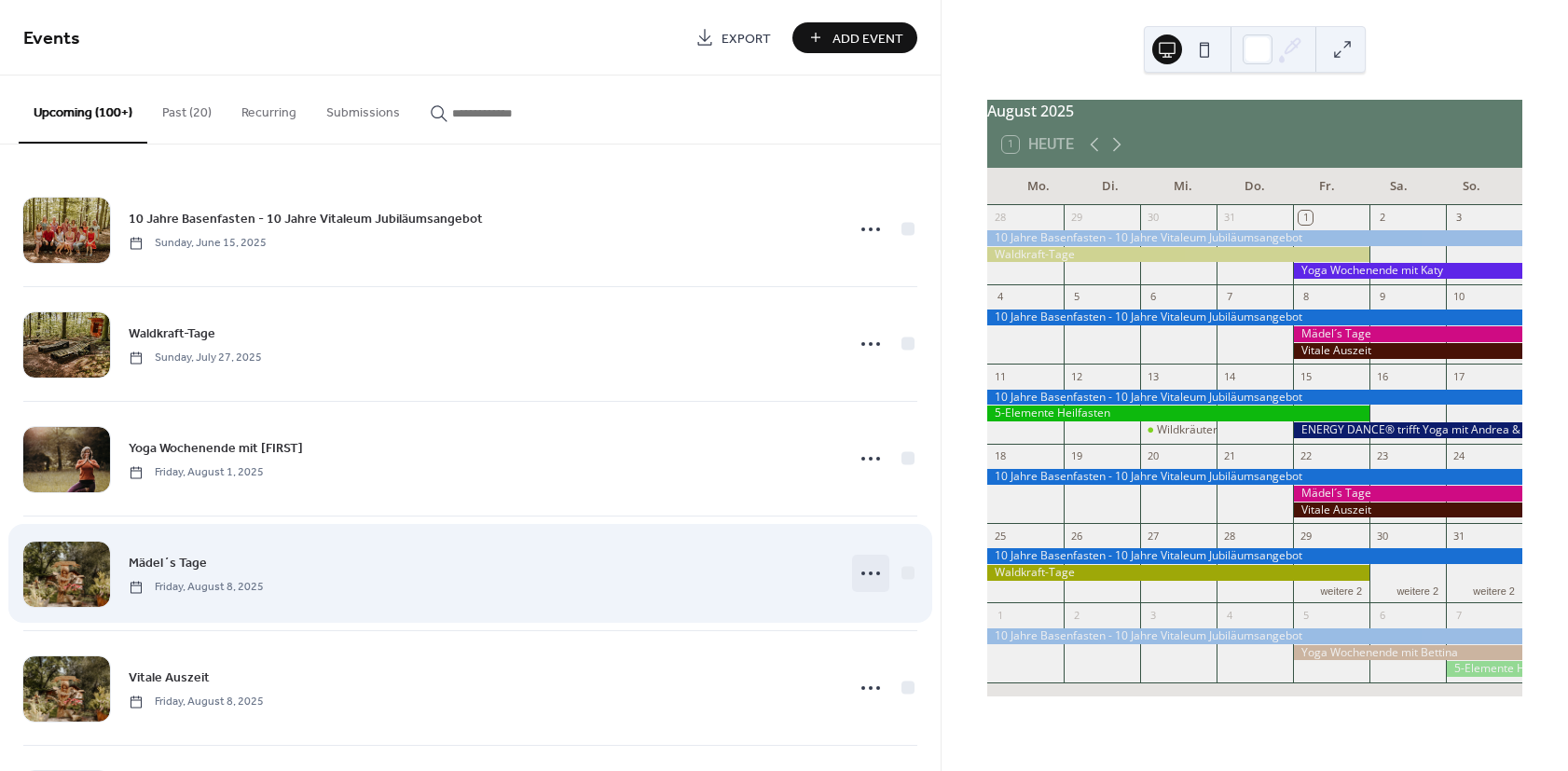 click 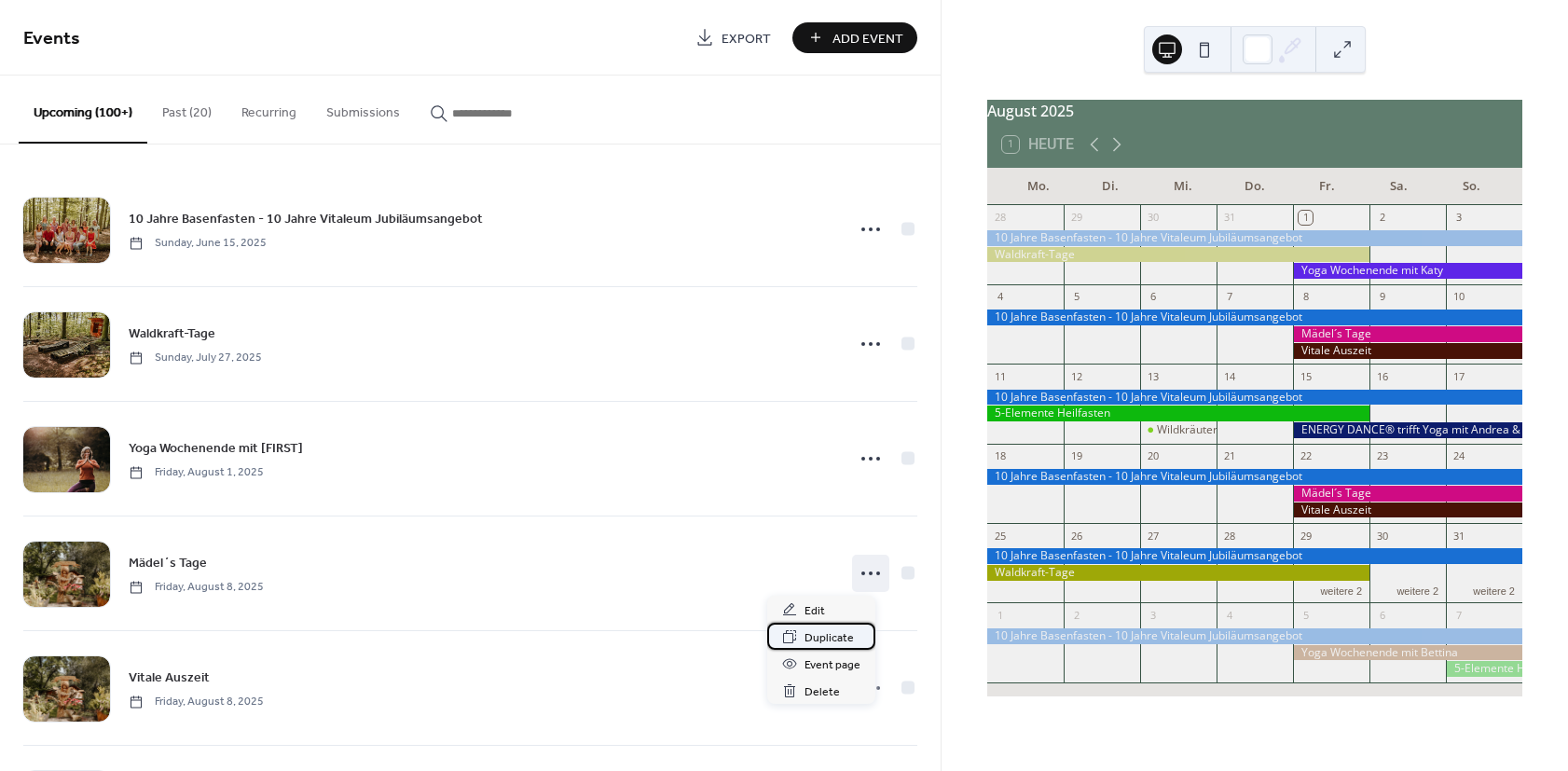 click on "Duplicate" at bounding box center (829, 638) 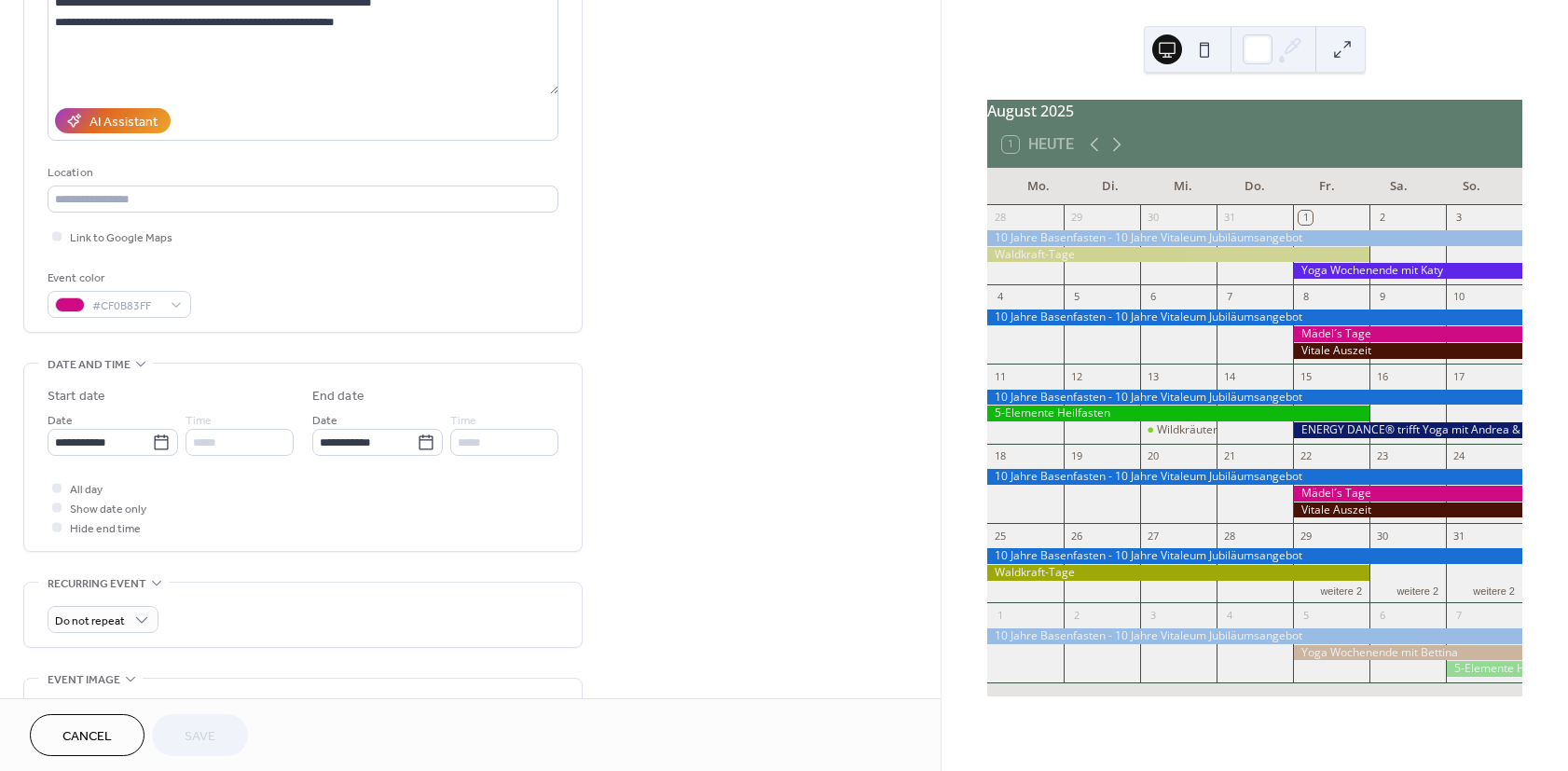 scroll, scrollTop: 336, scrollLeft: 0, axis: vertical 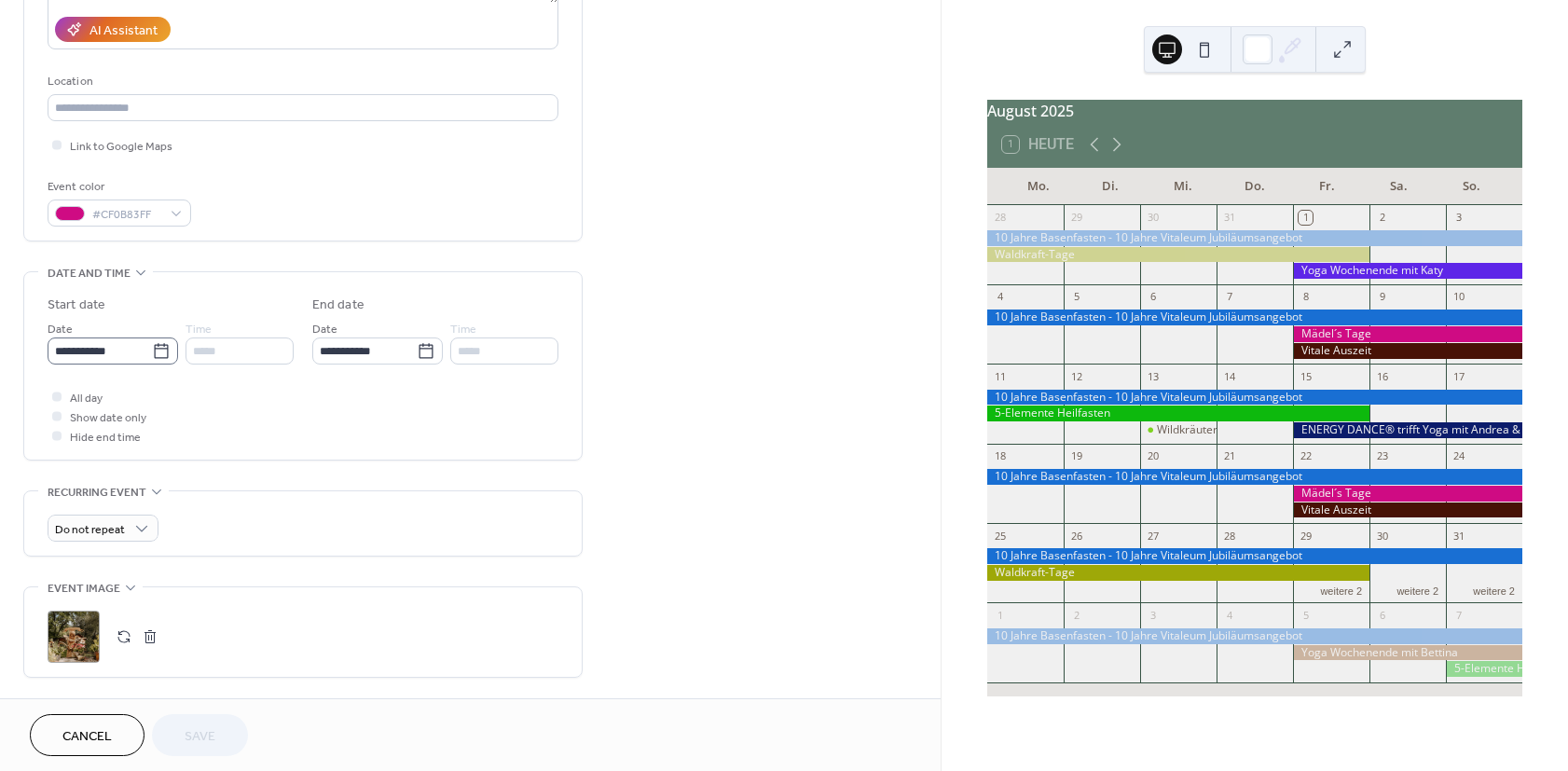 click 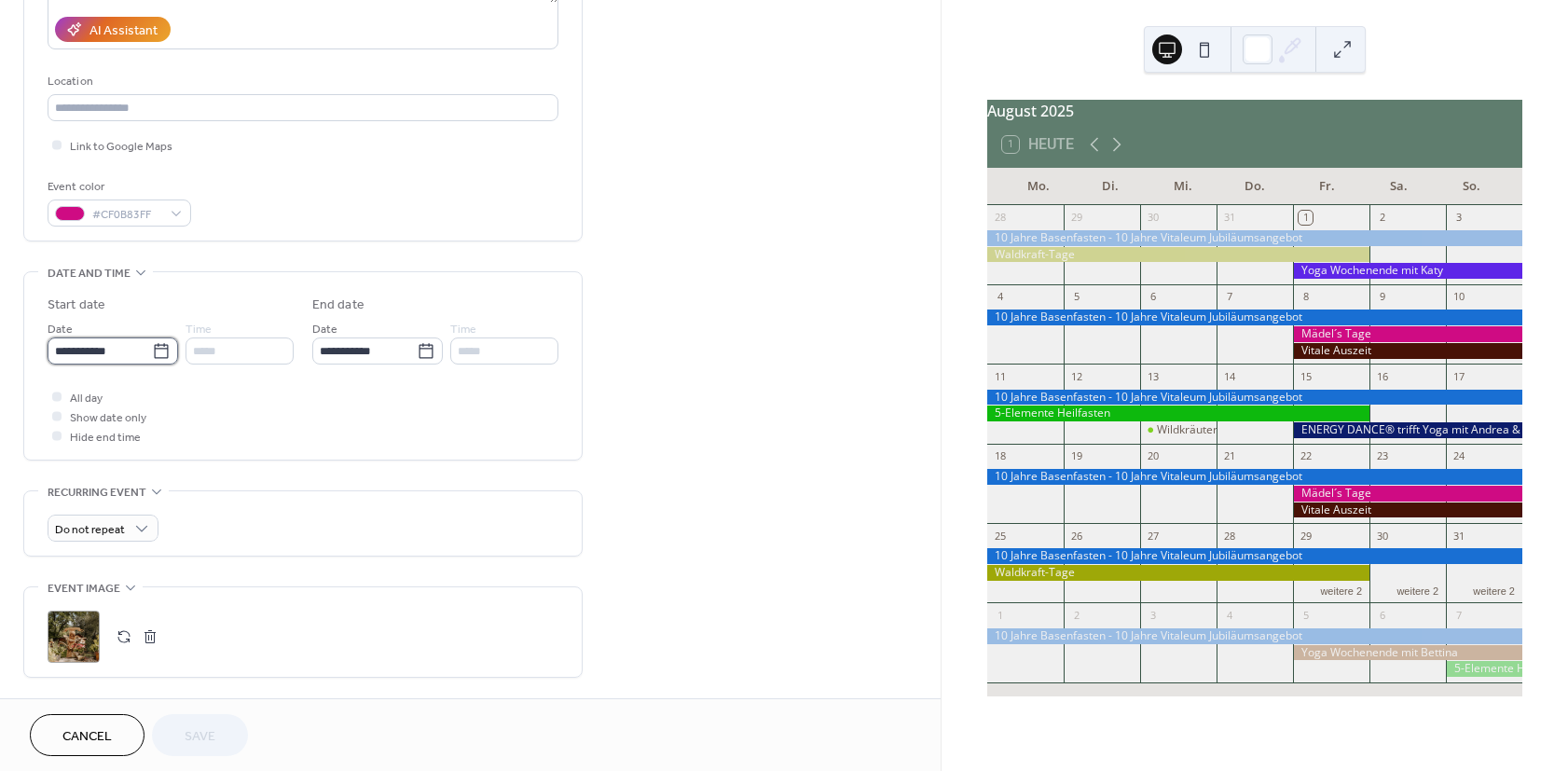 click on "**********" at bounding box center [100, 351] 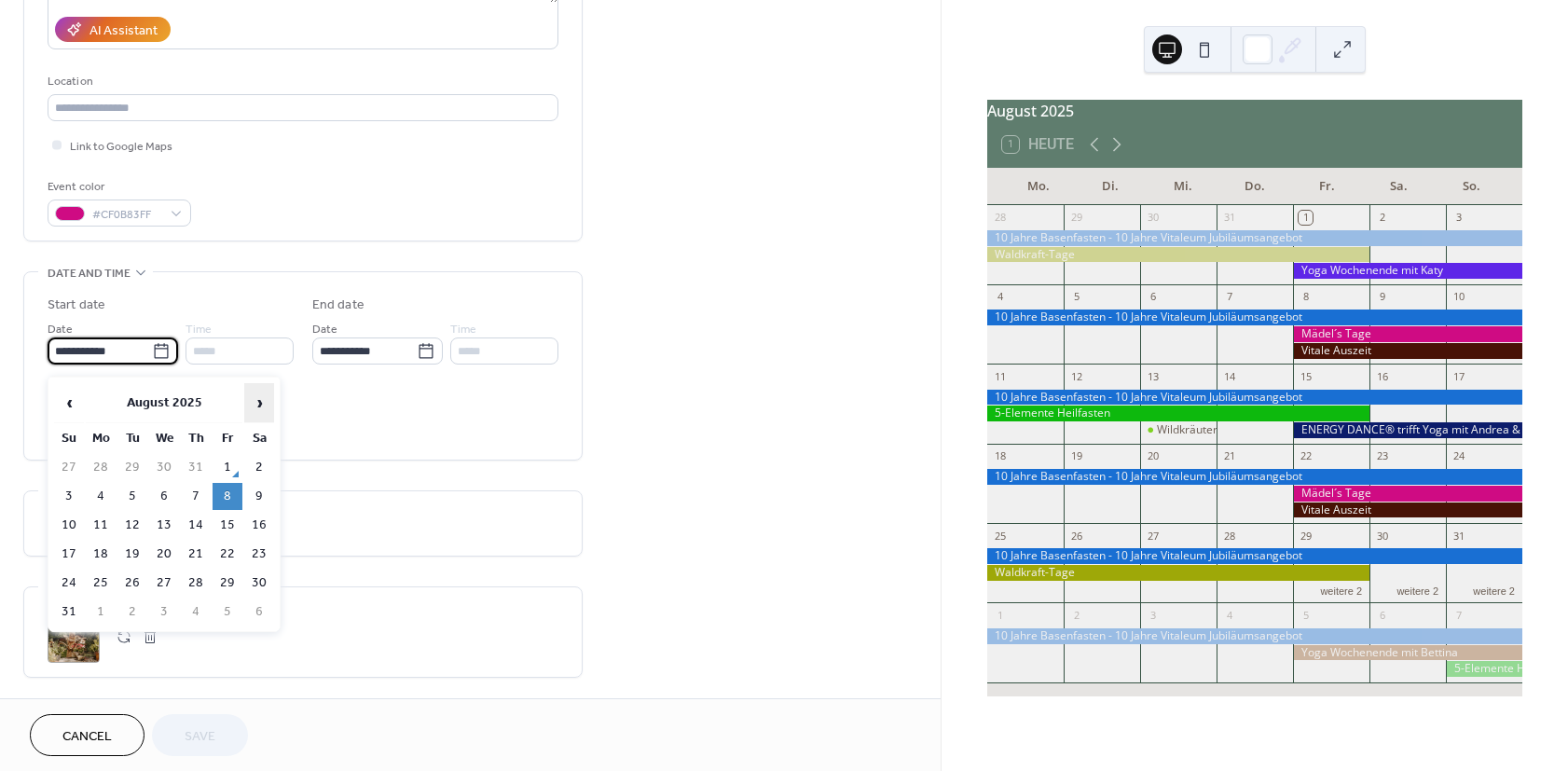 click on "›" at bounding box center [259, 403] 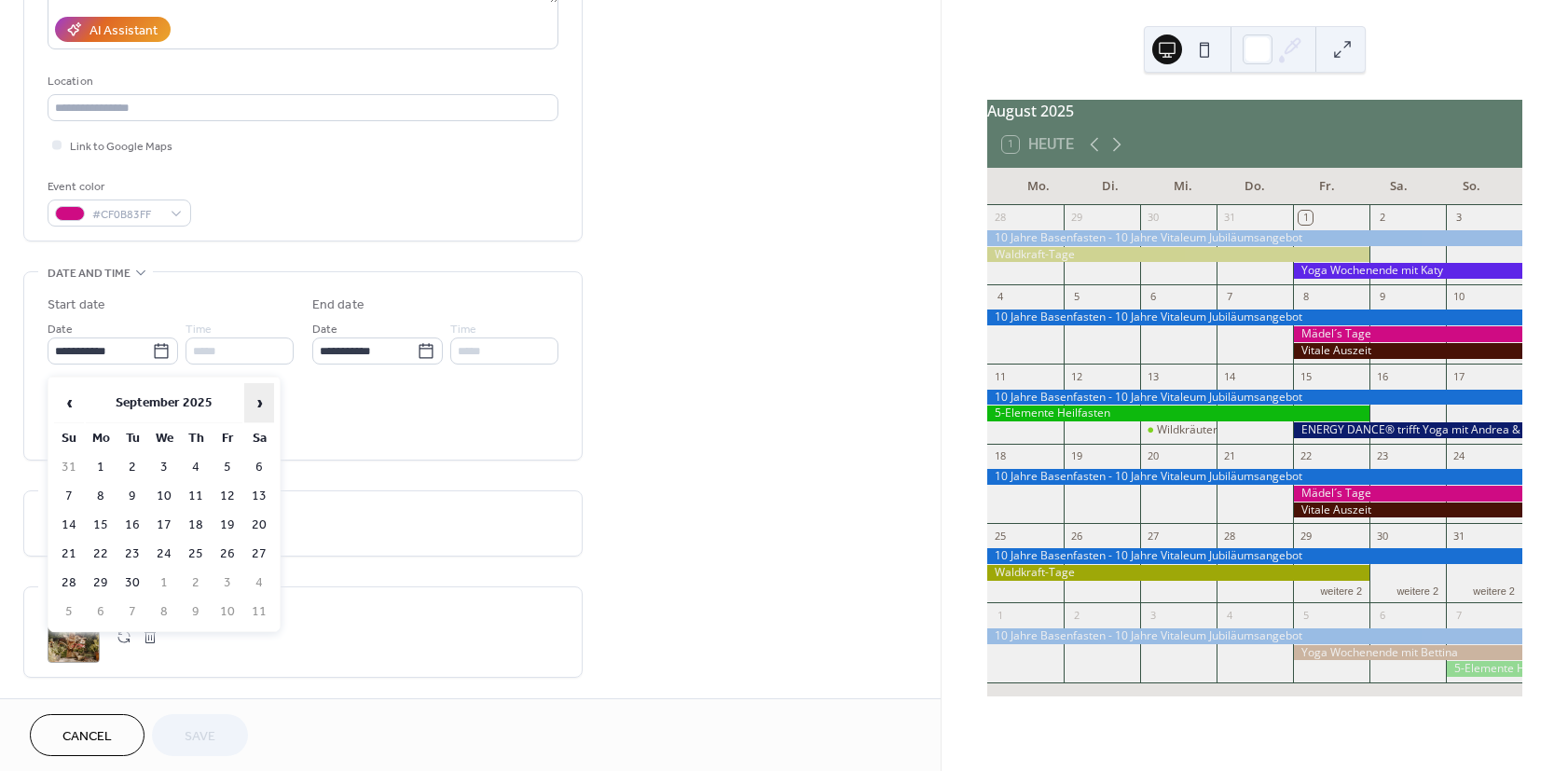 click on "›" at bounding box center (259, 403) 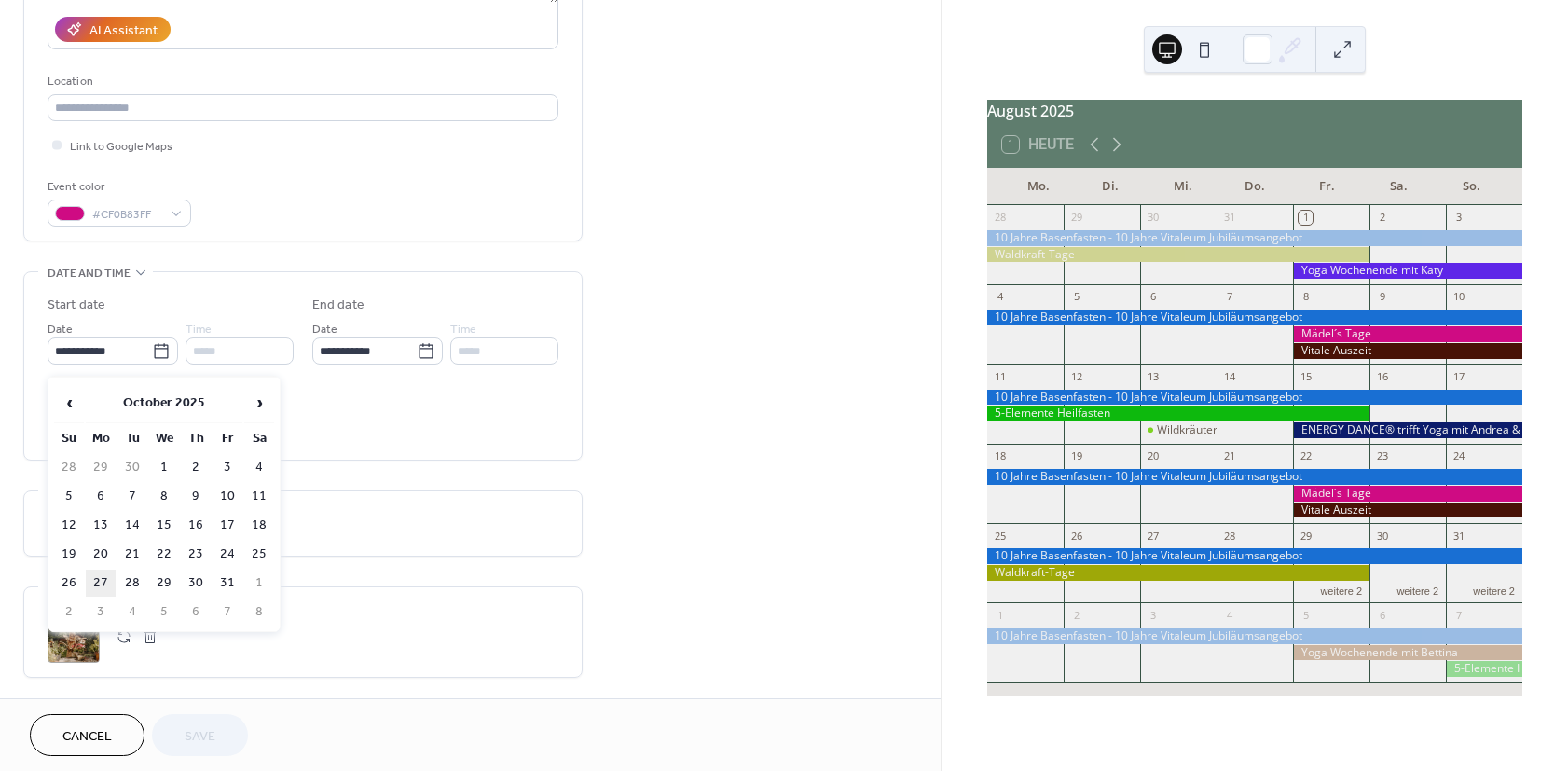 click on "27" at bounding box center (101, 583) 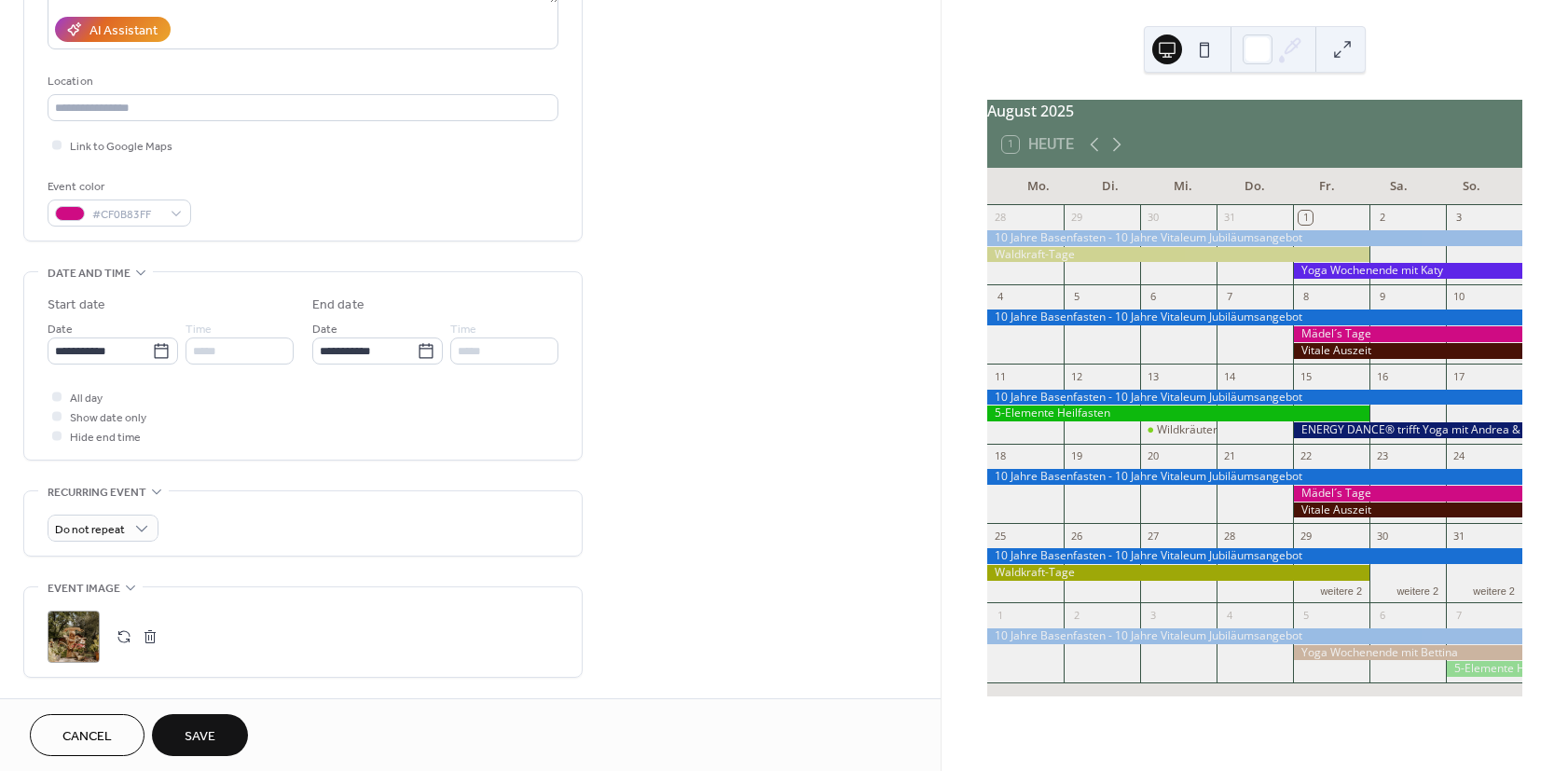 type on "**********" 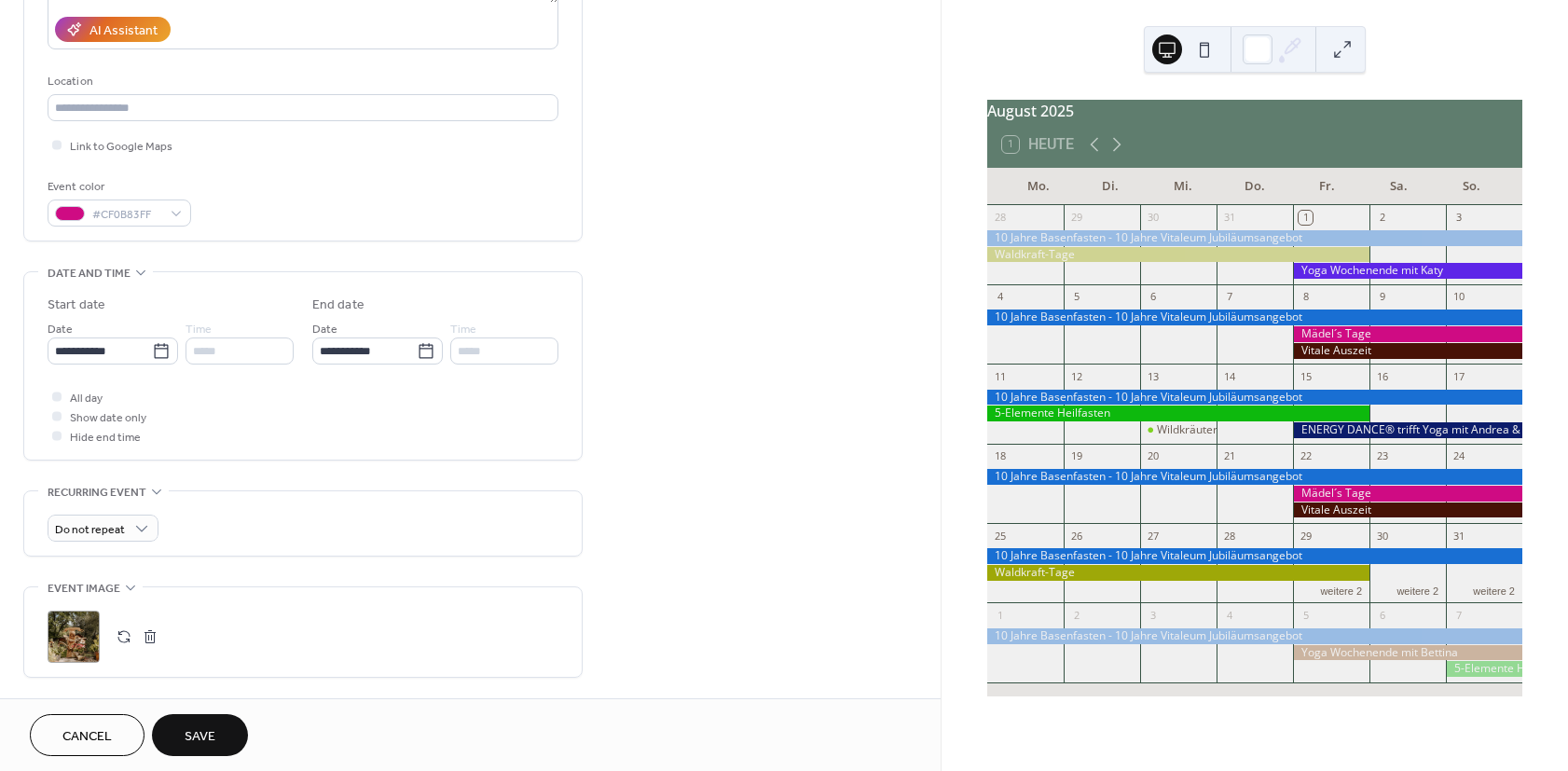 type on "**********" 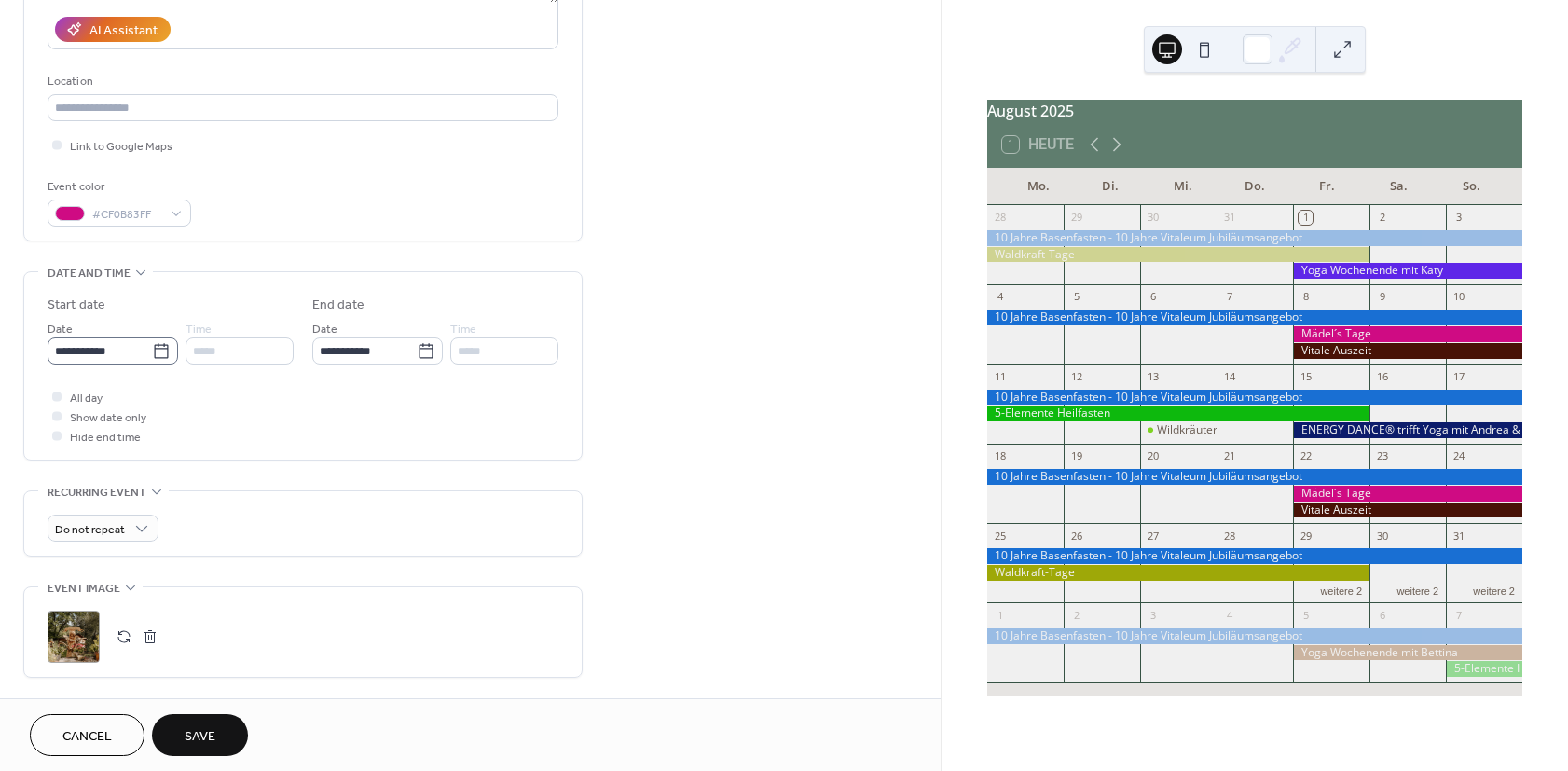 click 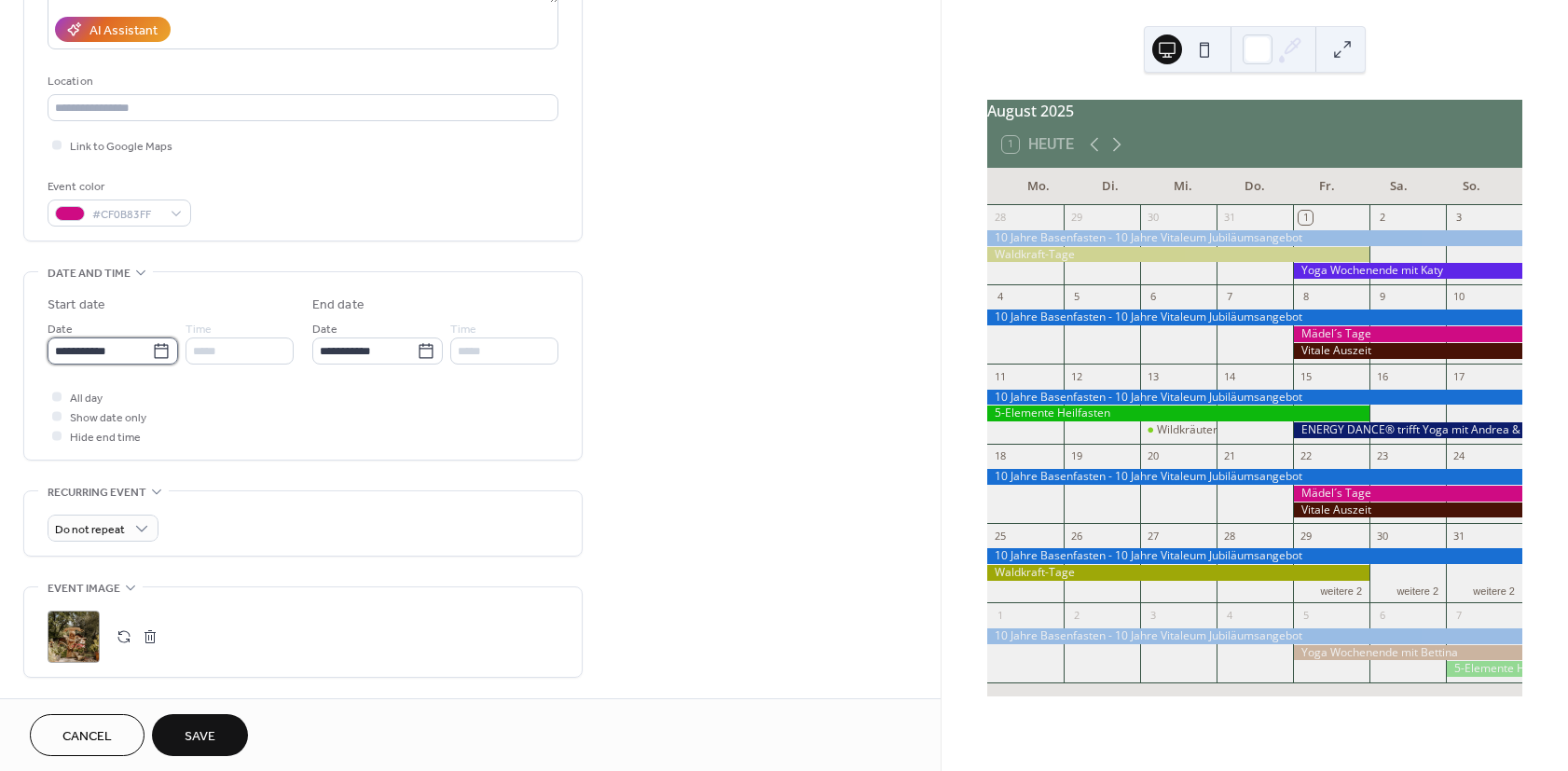 click on "**********" at bounding box center (100, 351) 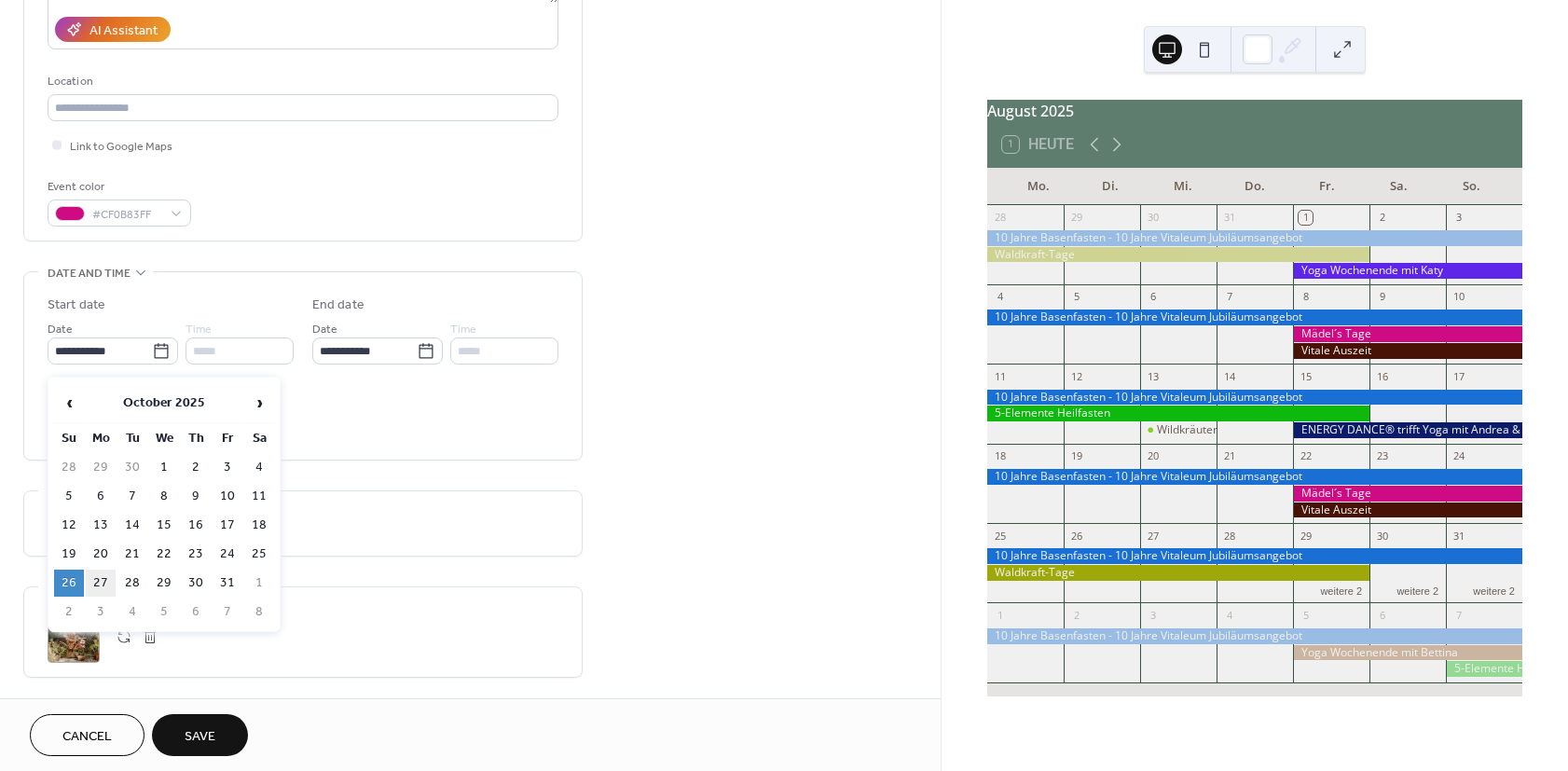 click on "27" at bounding box center [101, 583] 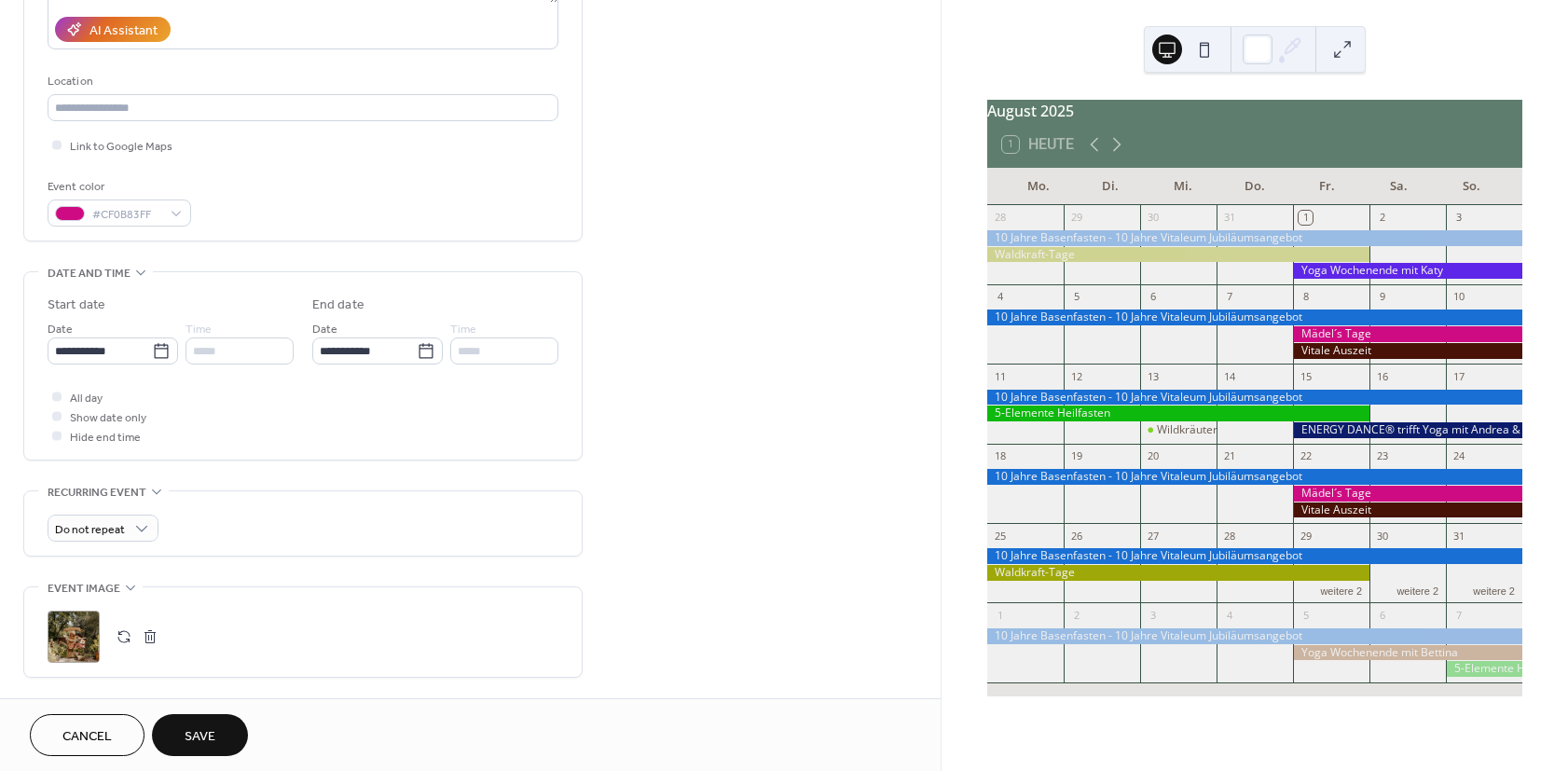 scroll, scrollTop: 447, scrollLeft: 0, axis: vertical 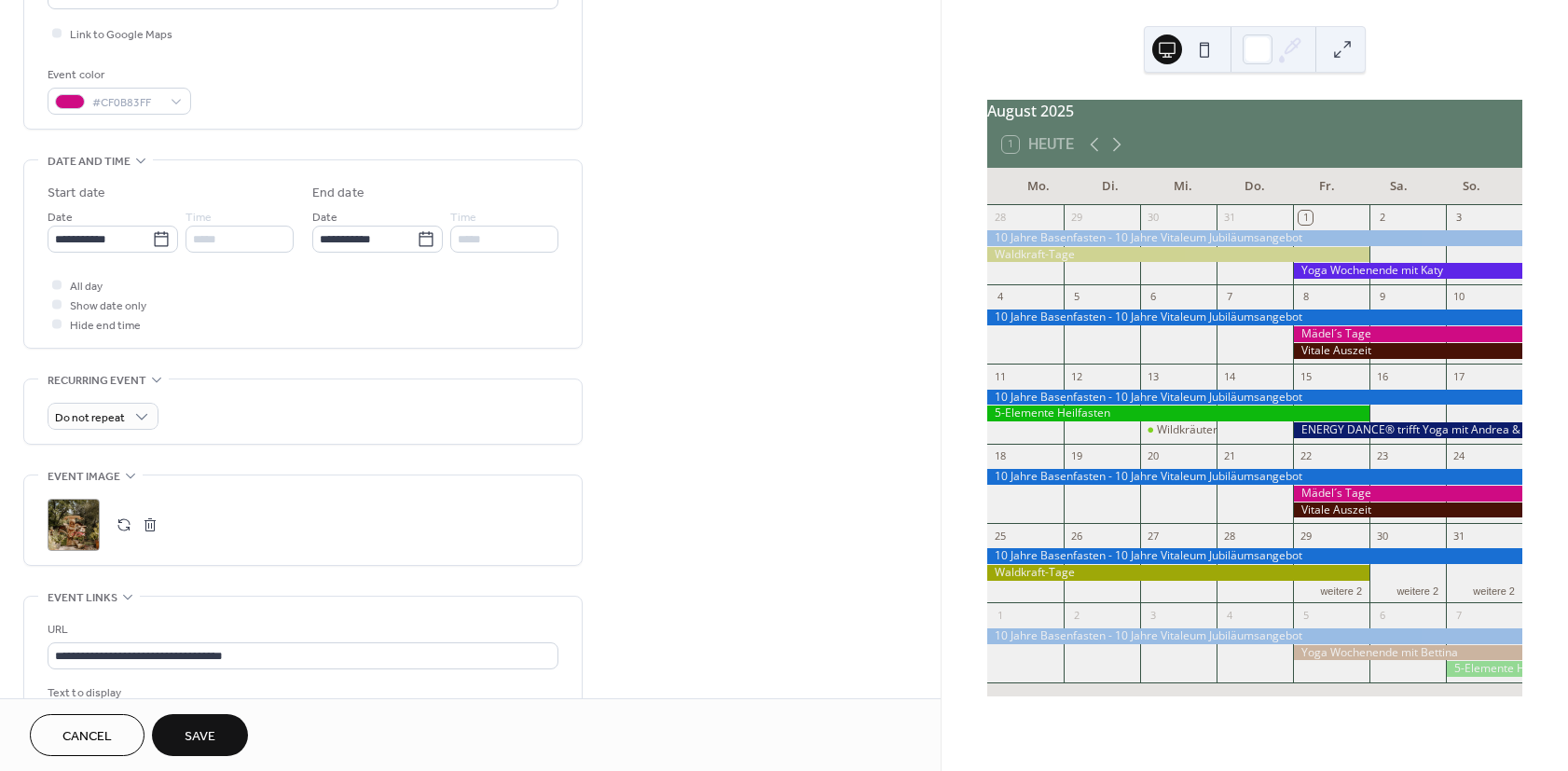 click on "Save" at bounding box center [199, 737] 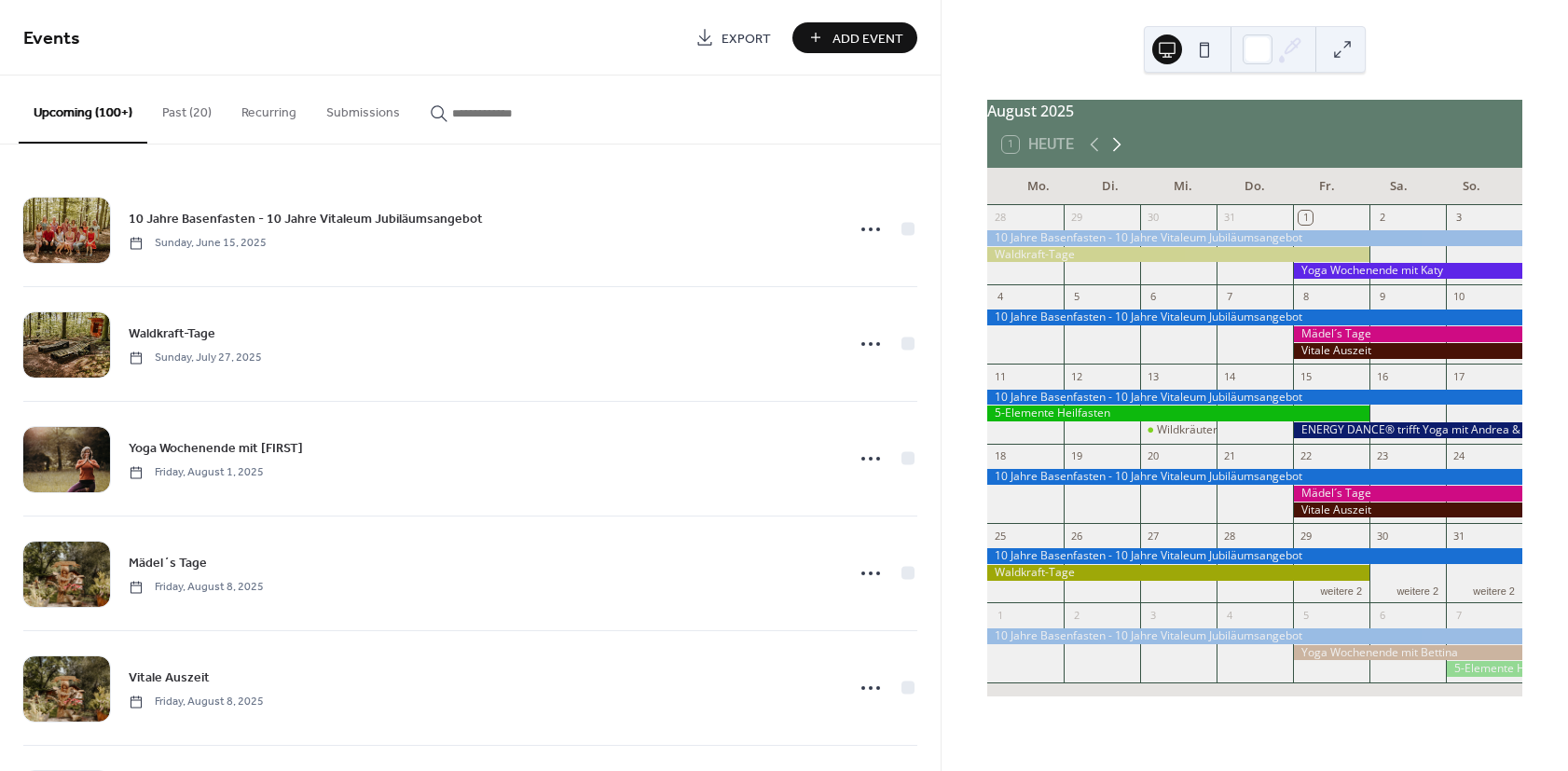click 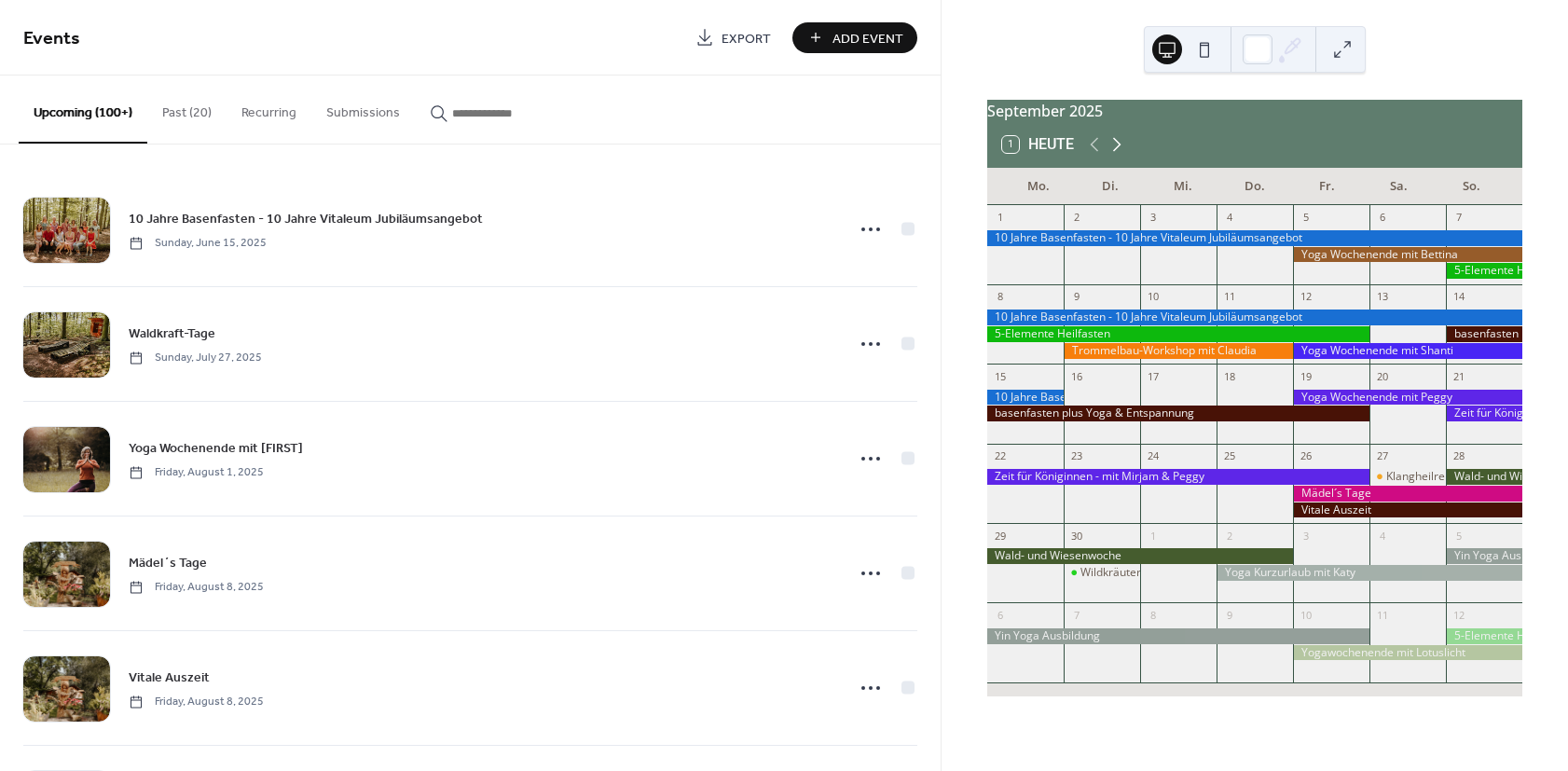 click 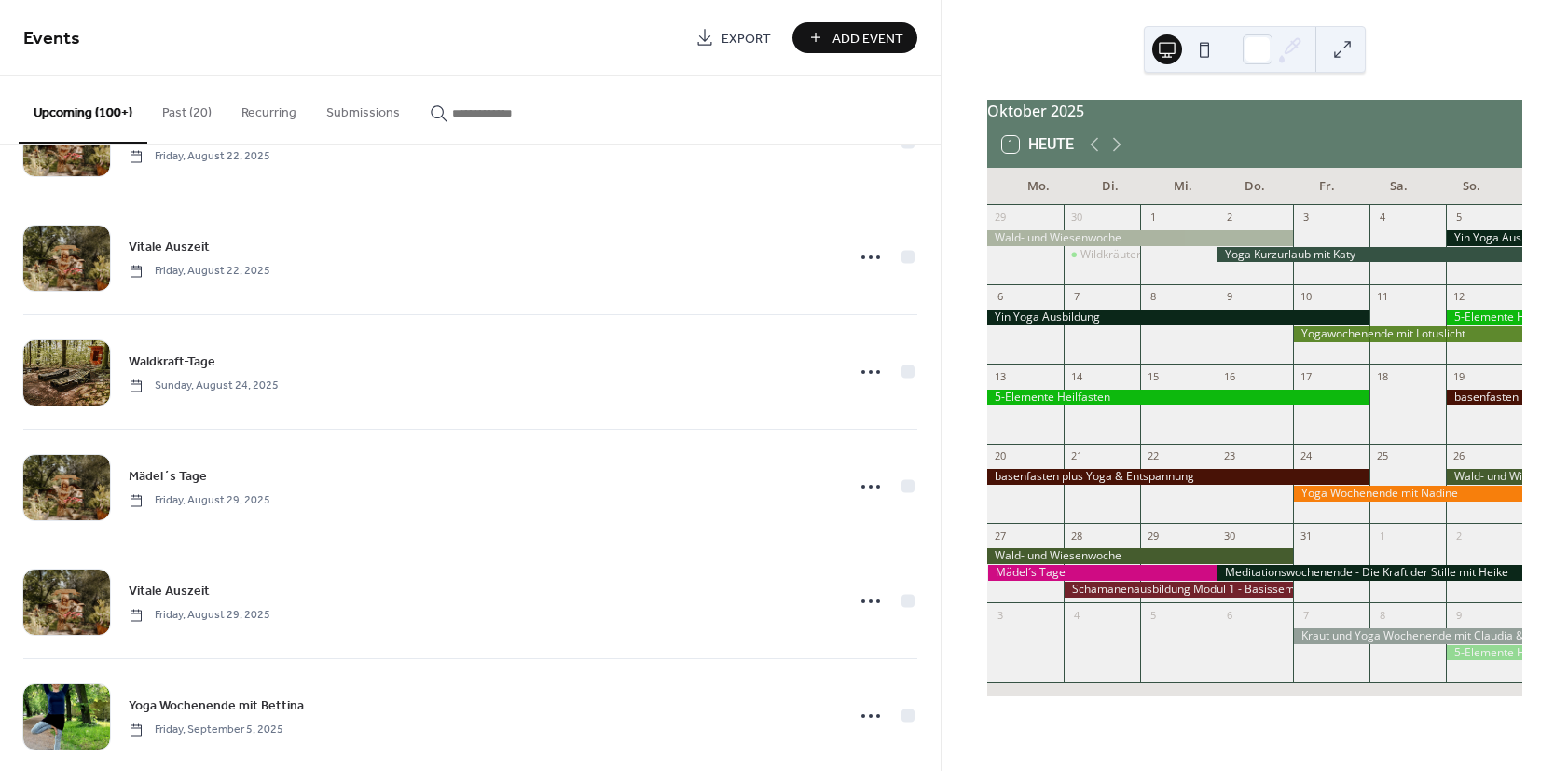 scroll, scrollTop: 1342, scrollLeft: 0, axis: vertical 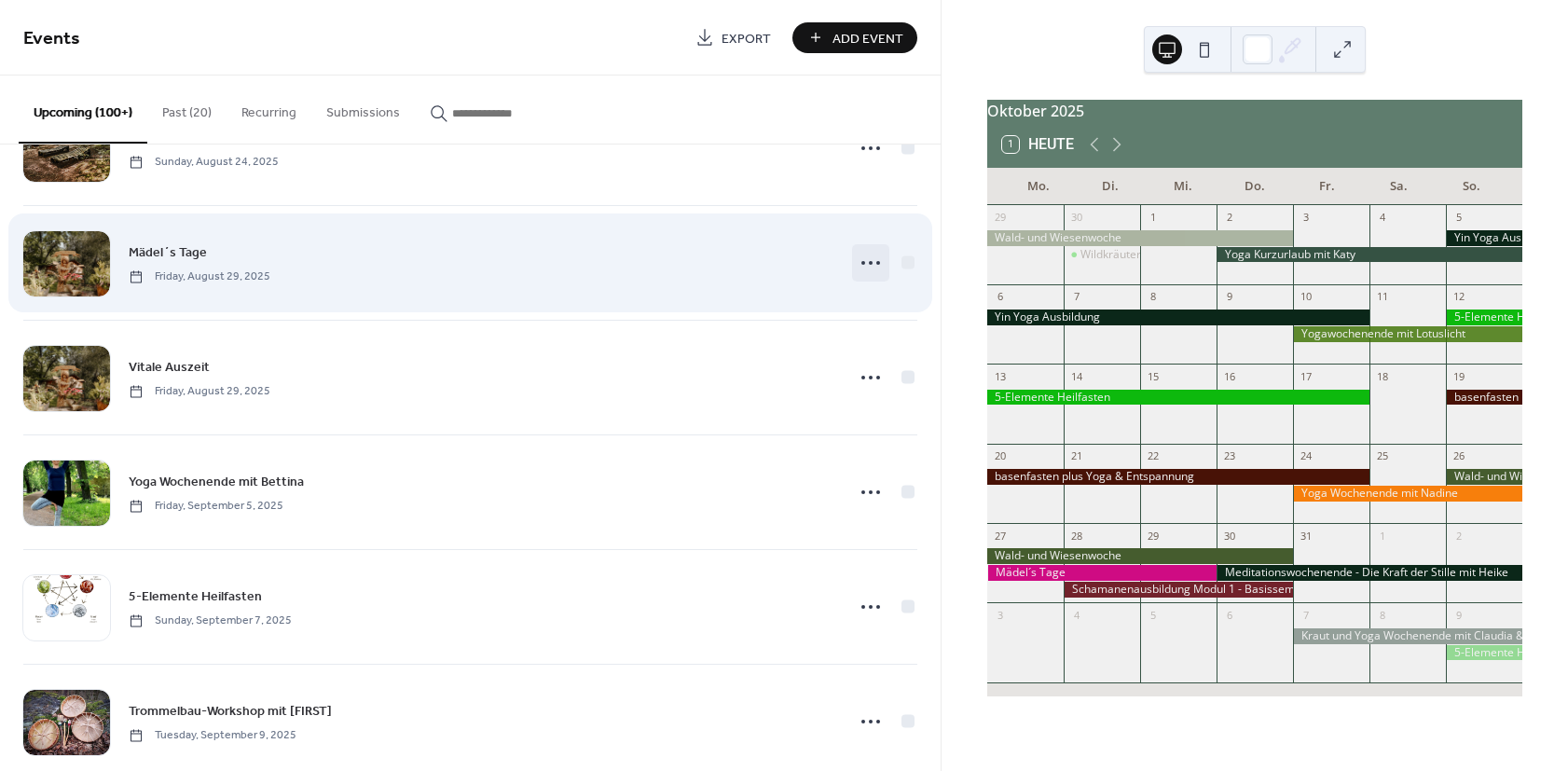 click 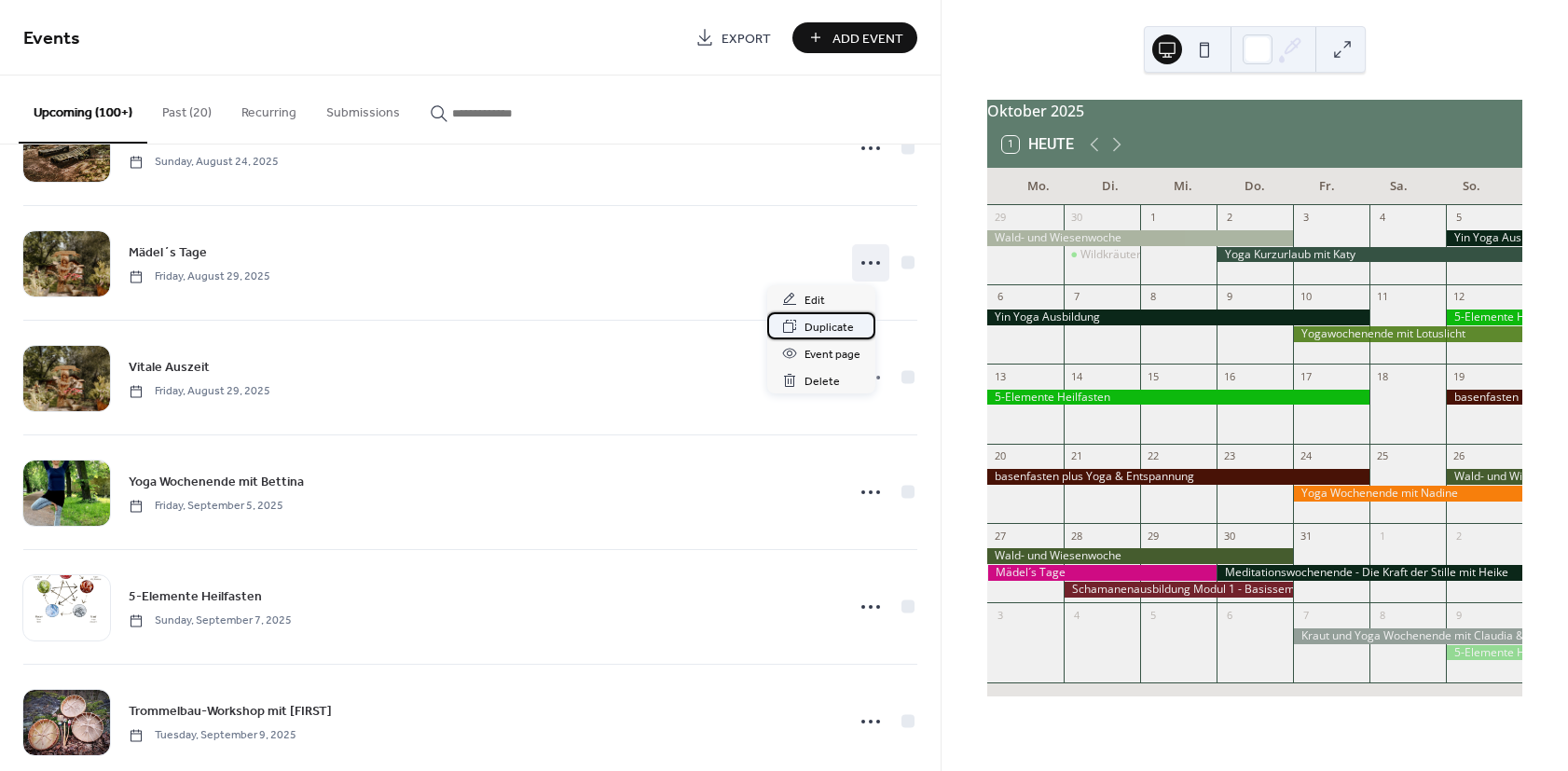 click on "Duplicate" at bounding box center (821, 325) 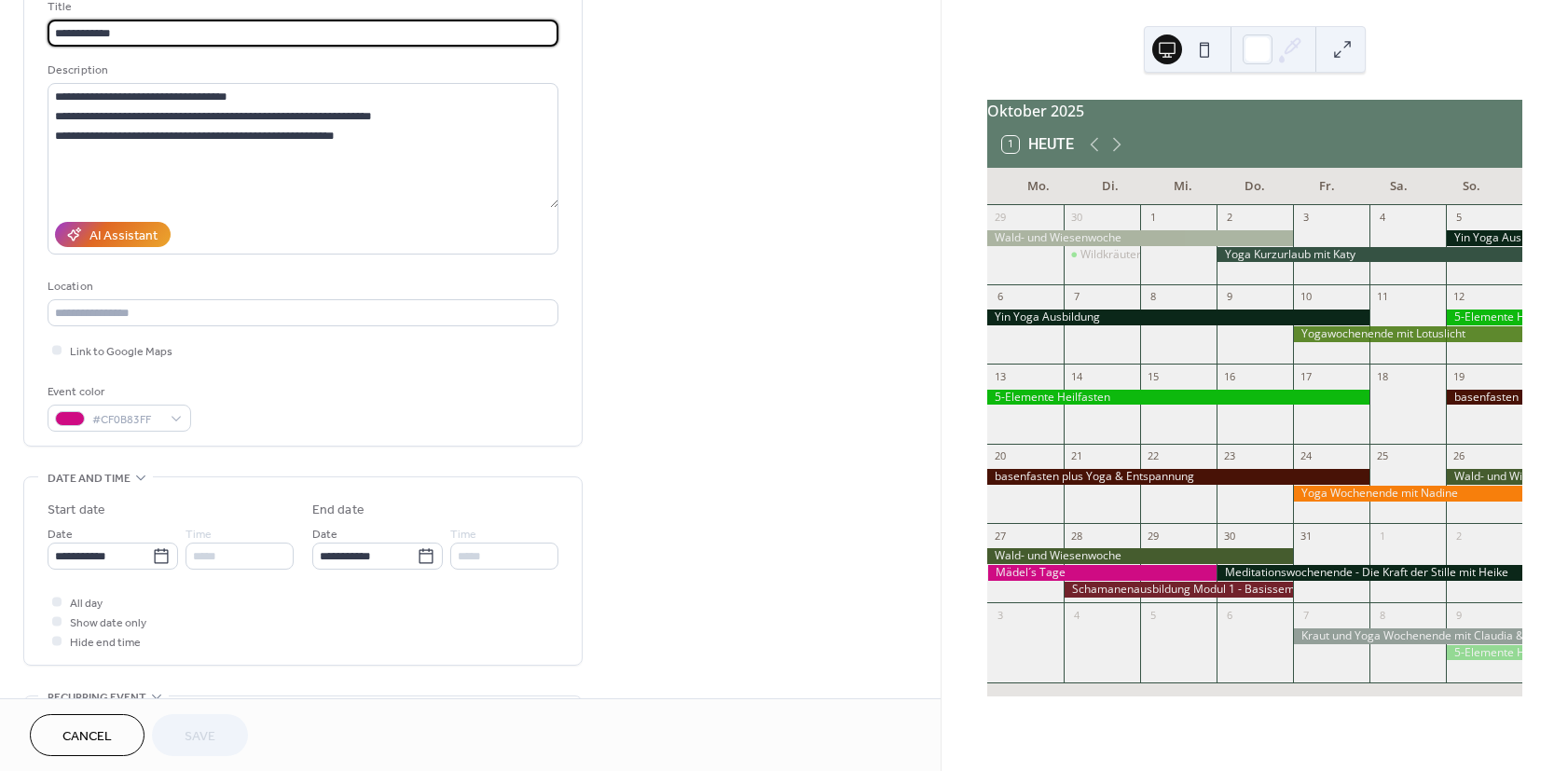 scroll, scrollTop: 168, scrollLeft: 0, axis: vertical 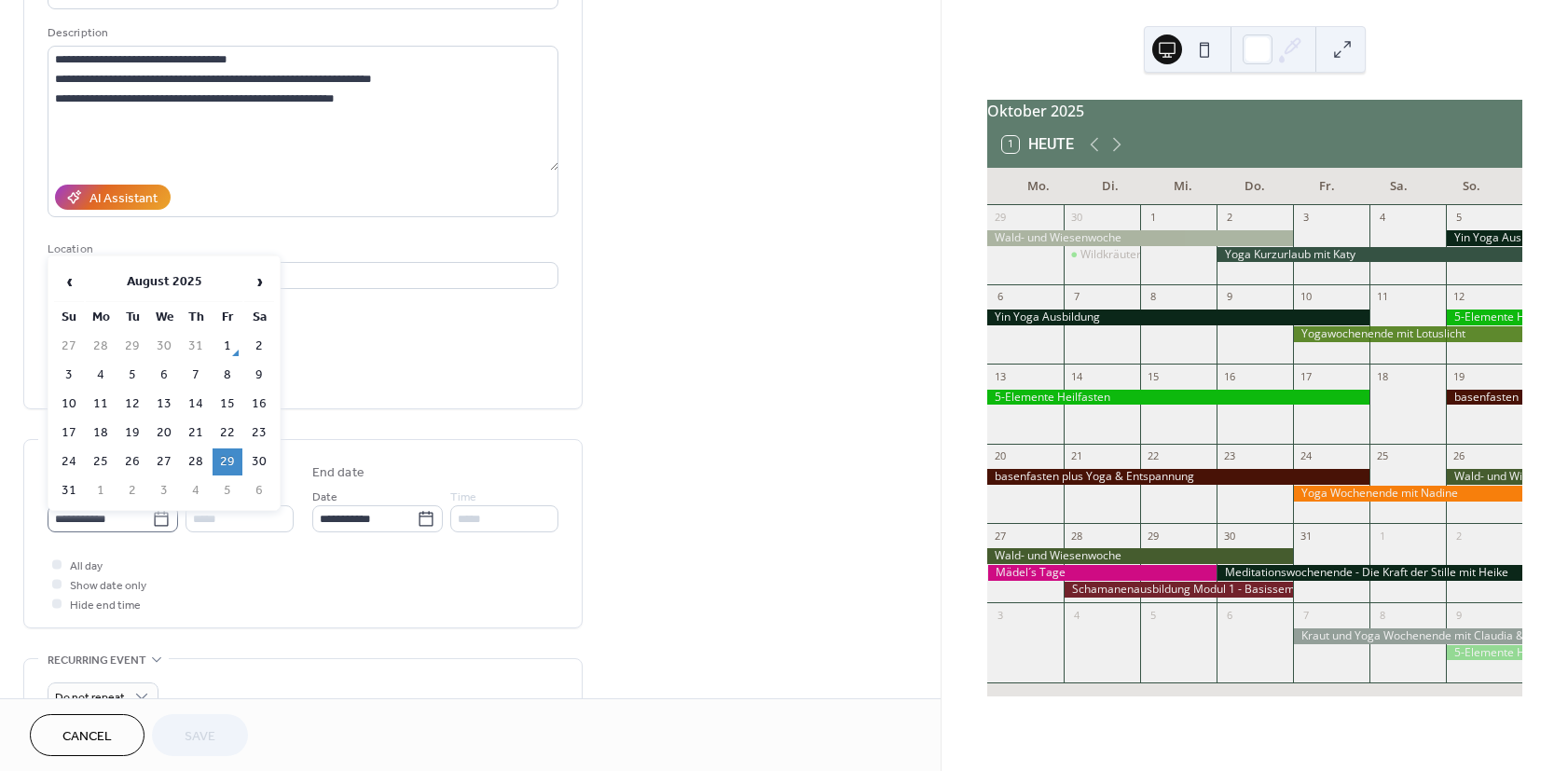 click 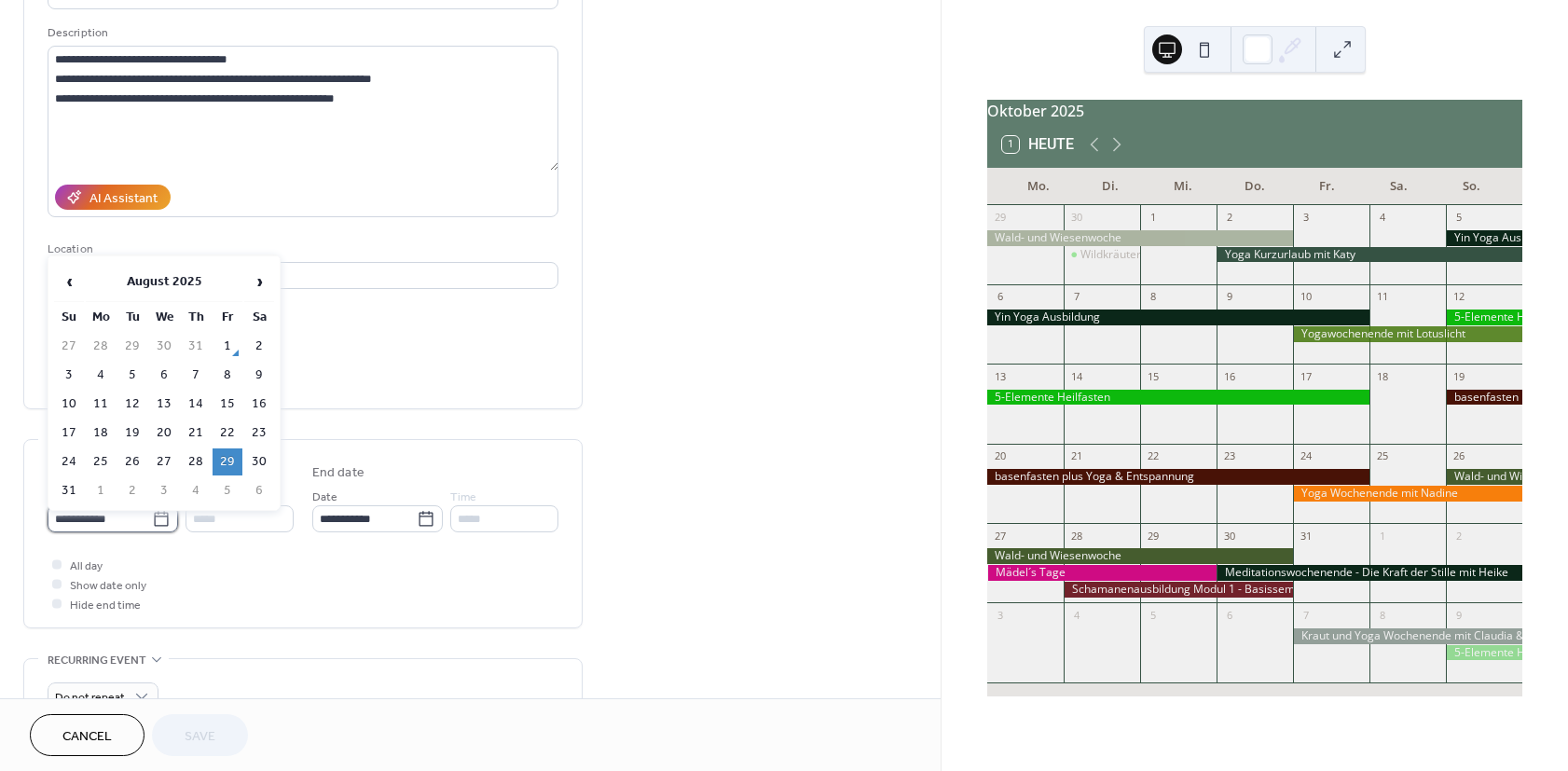 click on "**********" at bounding box center (100, 518) 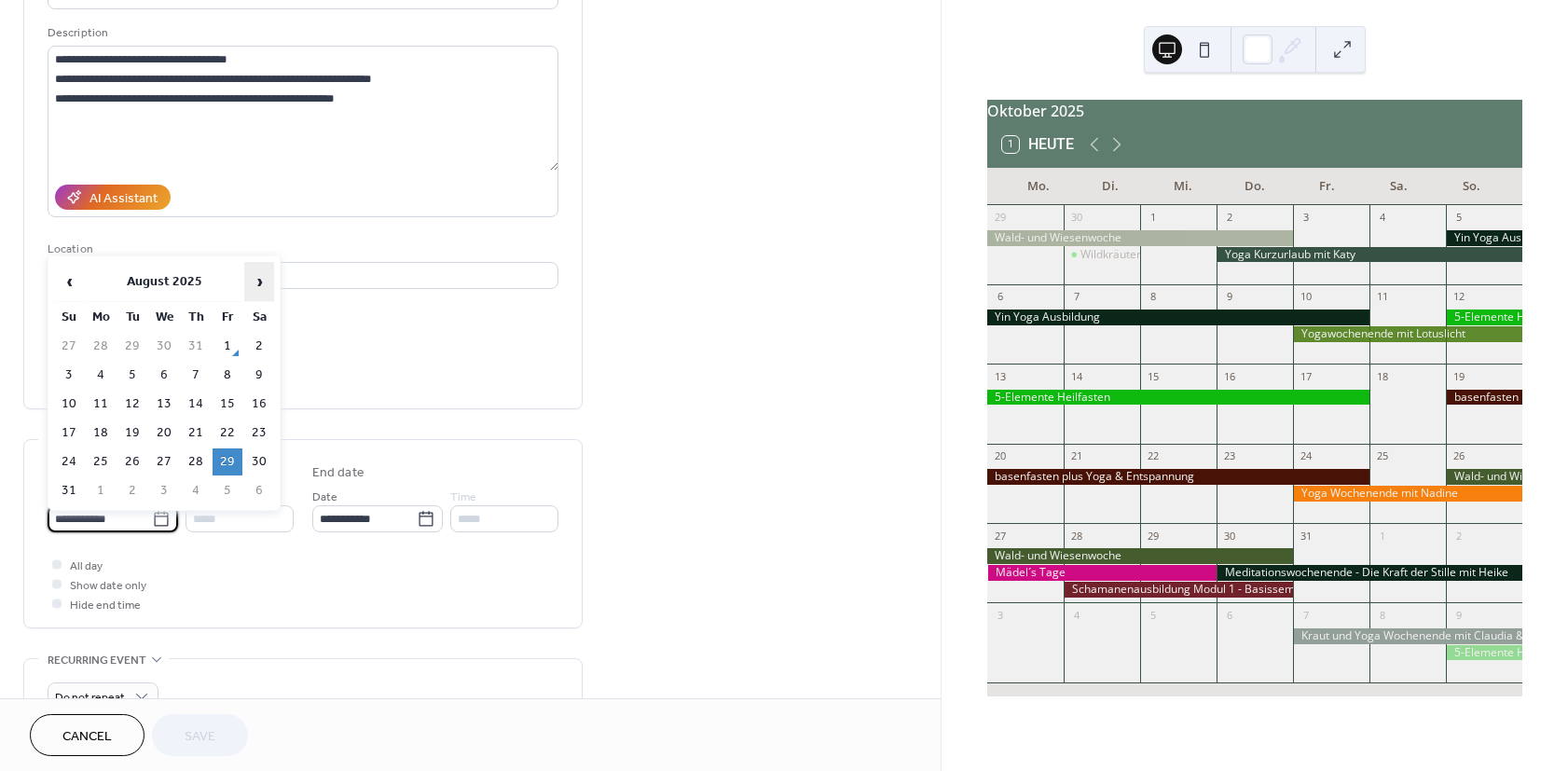 click on "›" at bounding box center (259, 282) 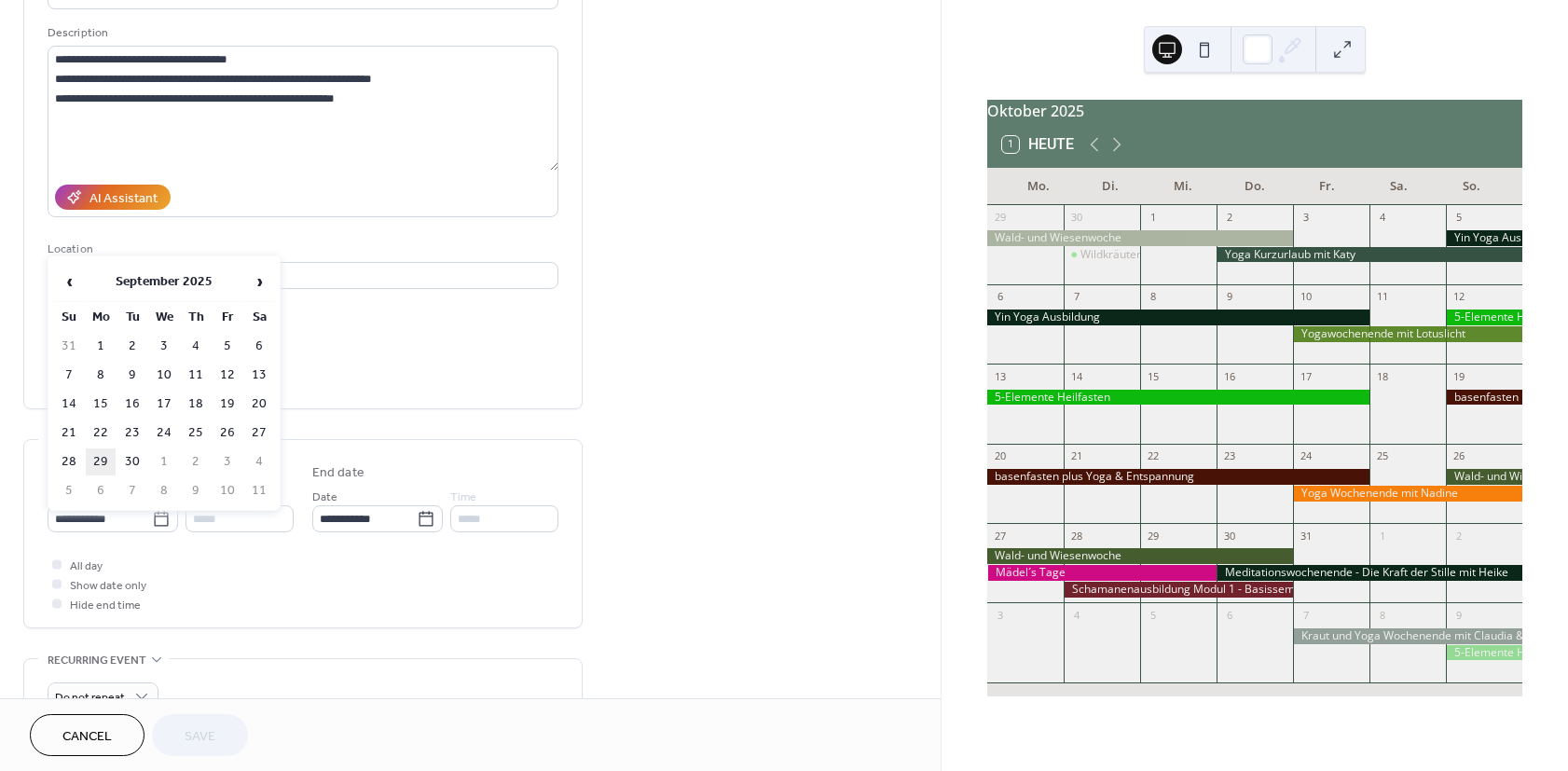click on "29" at bounding box center [101, 461] 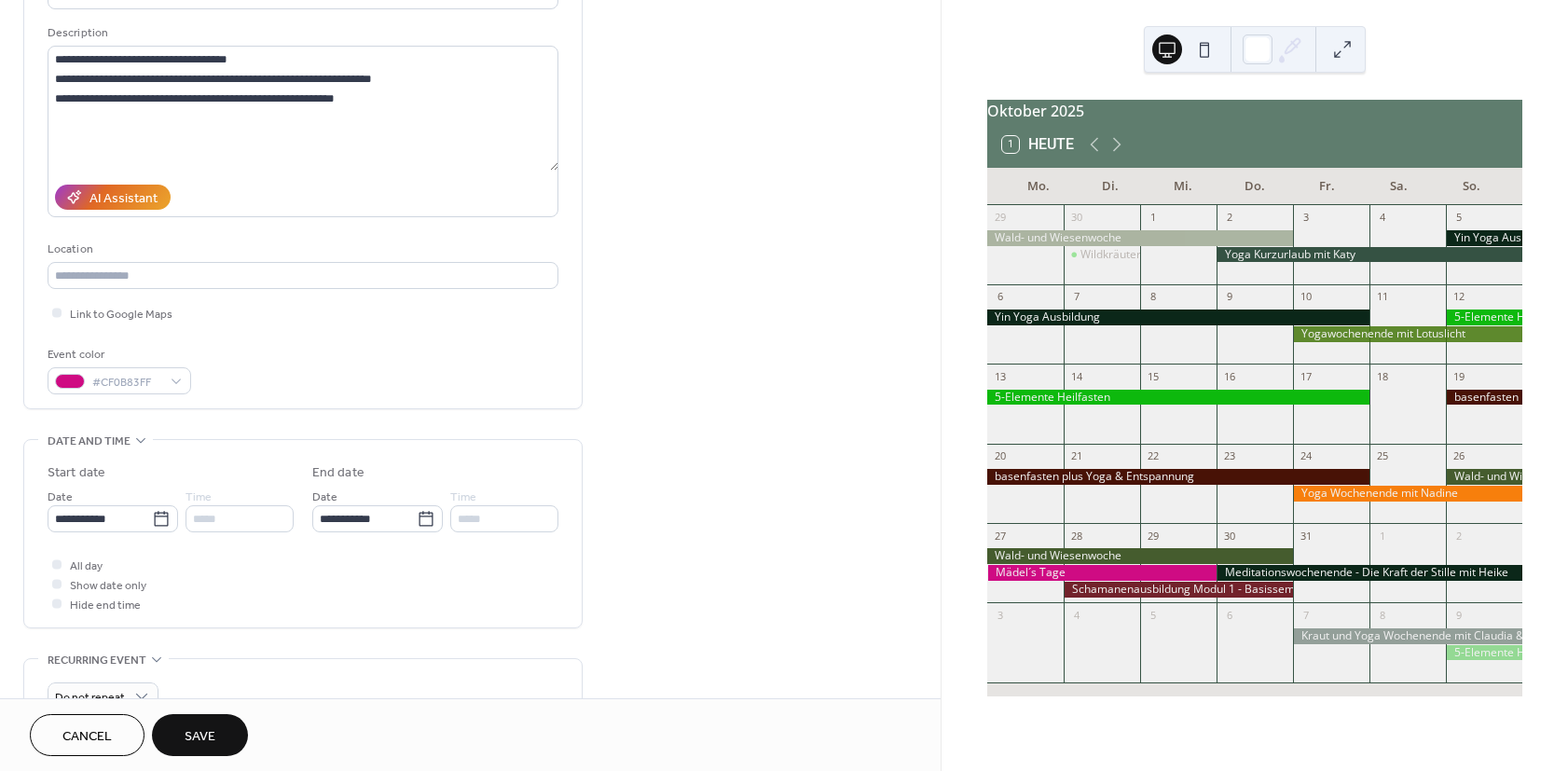 click on "Save" at bounding box center [199, 737] 